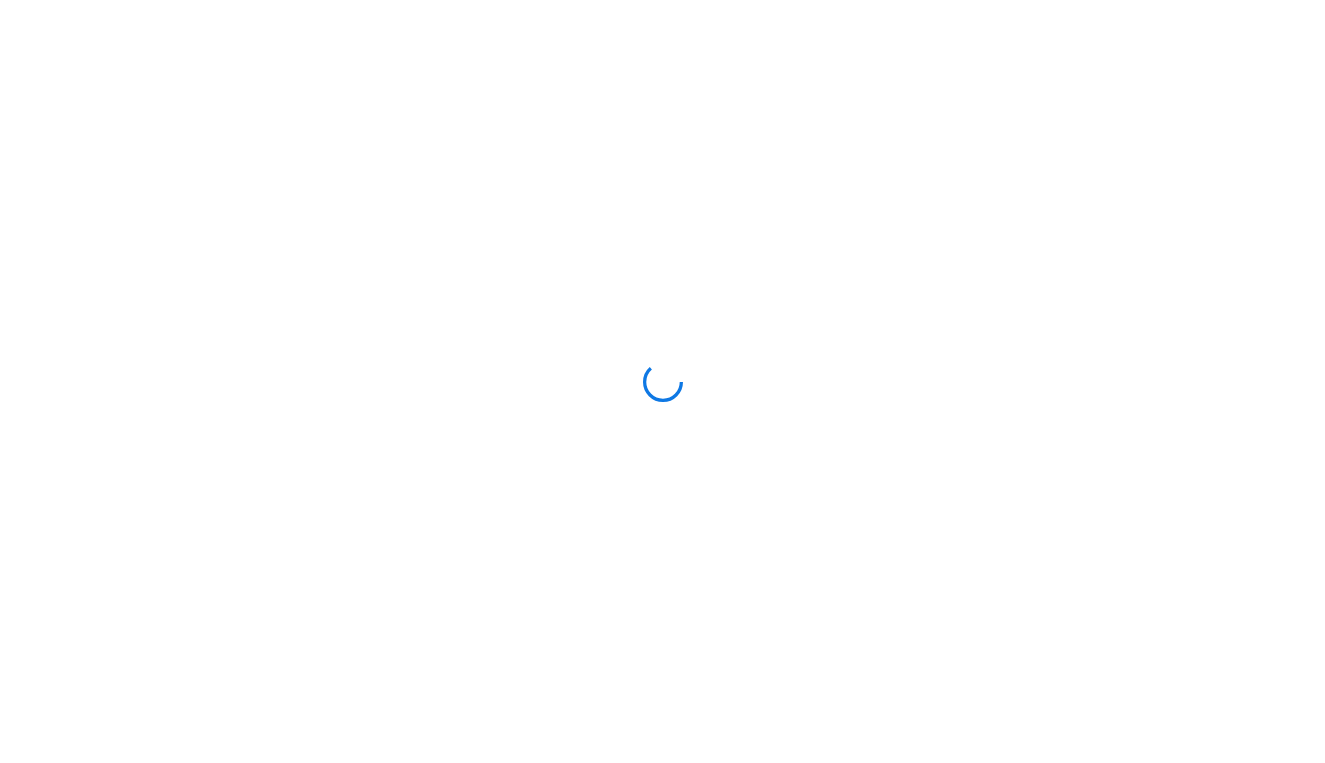 scroll, scrollTop: 0, scrollLeft: 0, axis: both 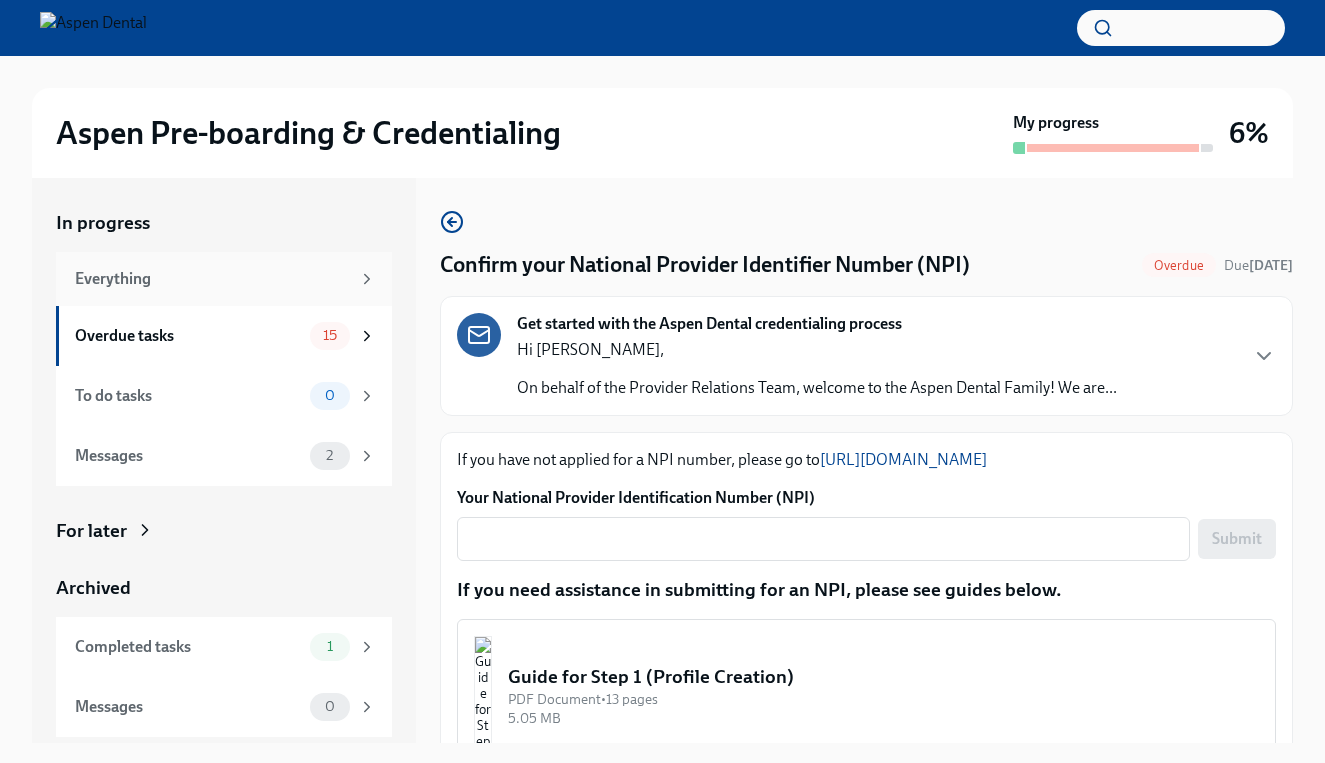 click on "Everything" at bounding box center [212, 279] 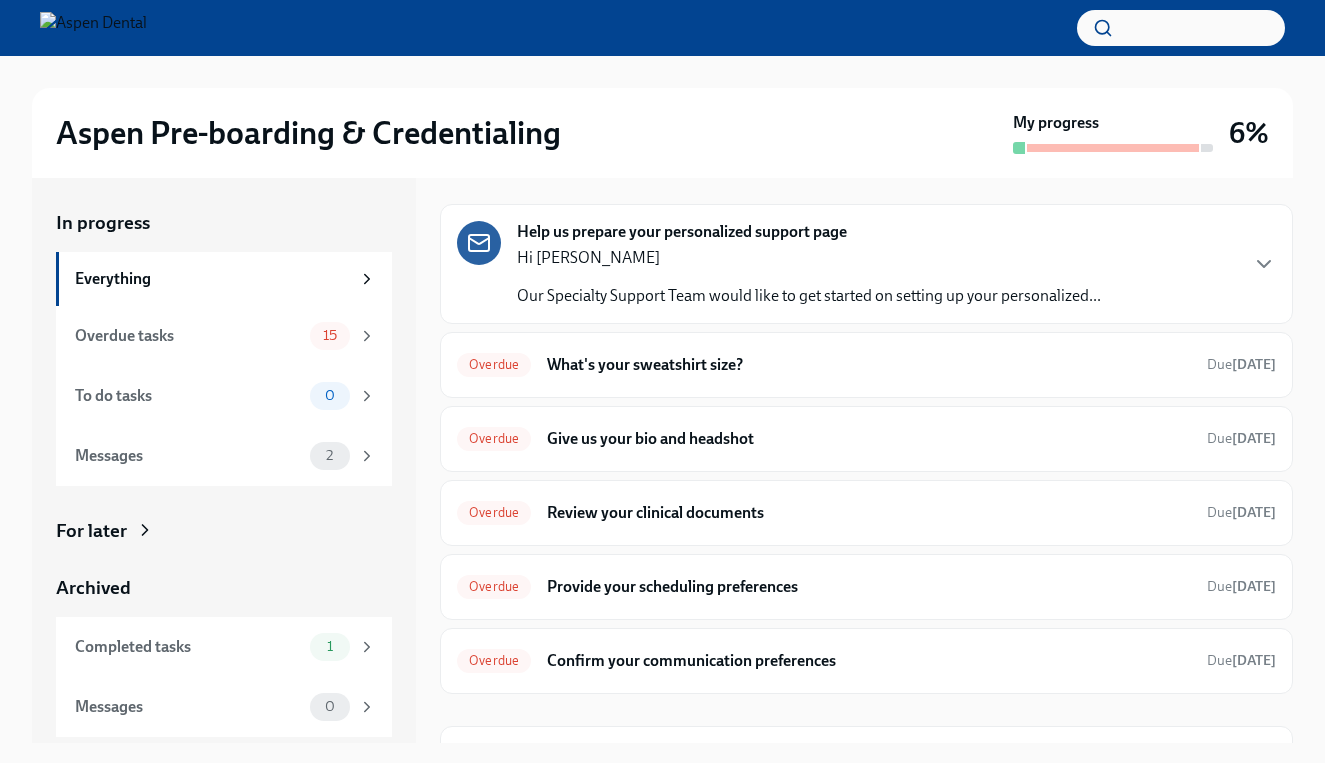 scroll, scrollTop: 65, scrollLeft: 0, axis: vertical 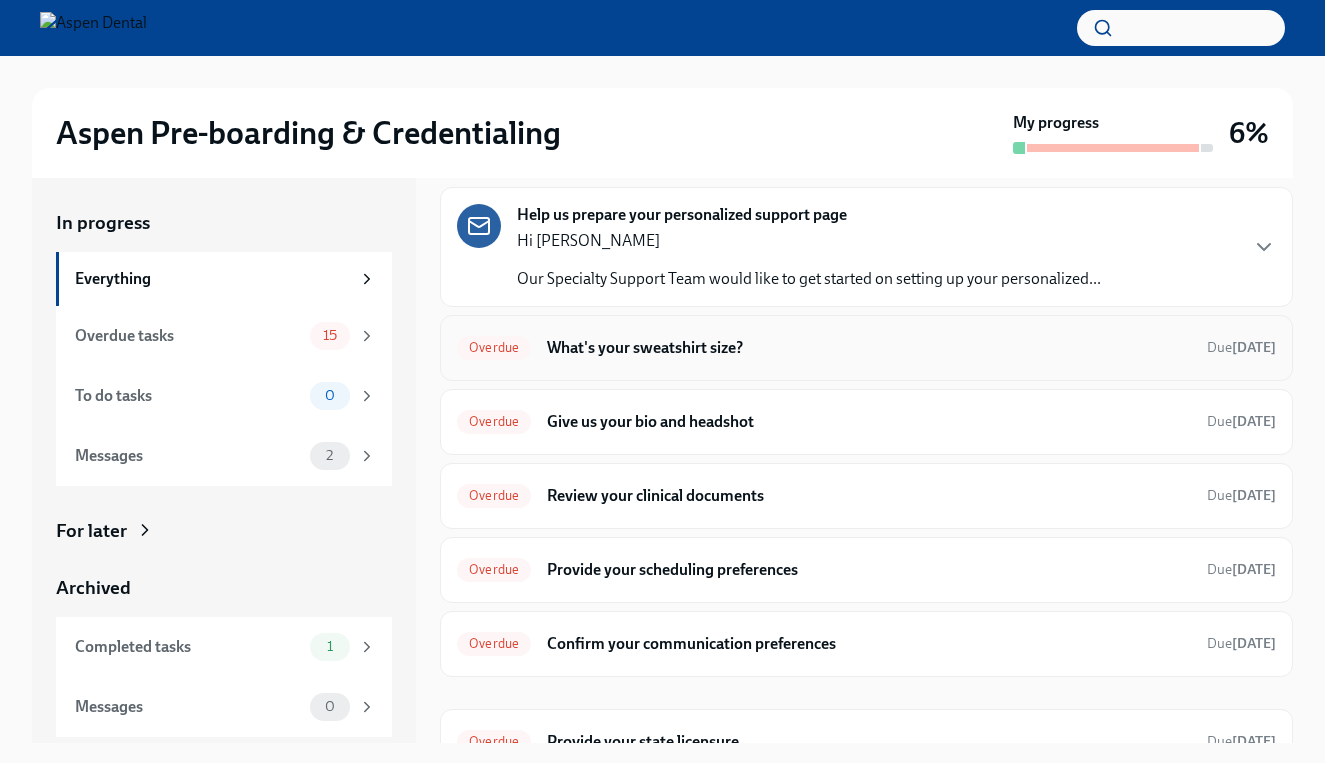 click on "What's your sweatshirt size?" at bounding box center (869, 348) 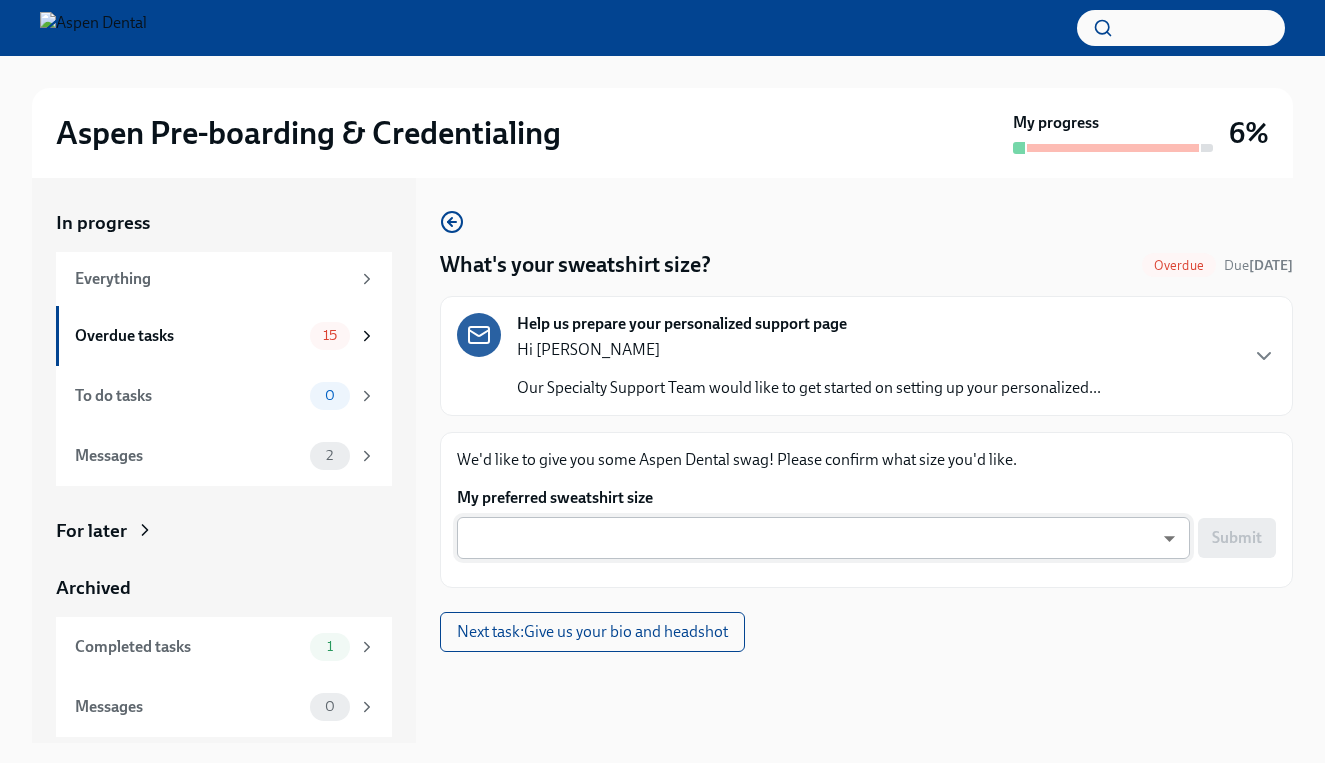 click on "Aspen Pre-boarding & Credentialing My progress 6% In progress Everything Overdue tasks 15 To do tasks 0 Messages 2 For later Archived Completed tasks 1 Messages 0 What's your sweatshirt size? Overdue Due  [DATE] Help us prepare your personalized support page Hi [PERSON_NAME]
Our Specialty Support Team would like to get started on setting up your personalized... We'd like to give you some Aspen Dental swag! Please confirm what size you'd like. My preferred sweatshirt size ​ ​ Submit Next task :  Give us your bio and headshot" at bounding box center [662, 399] 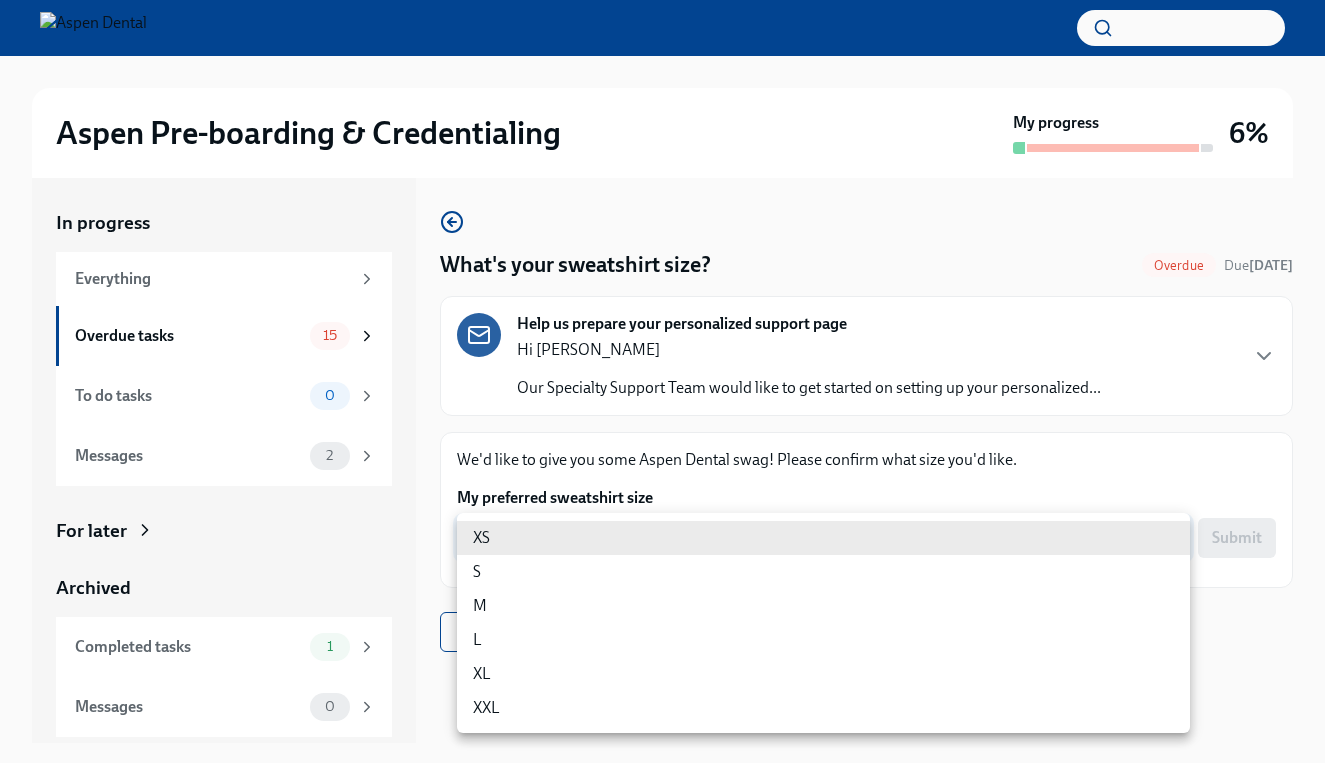 click on "XXL" at bounding box center [823, 708] 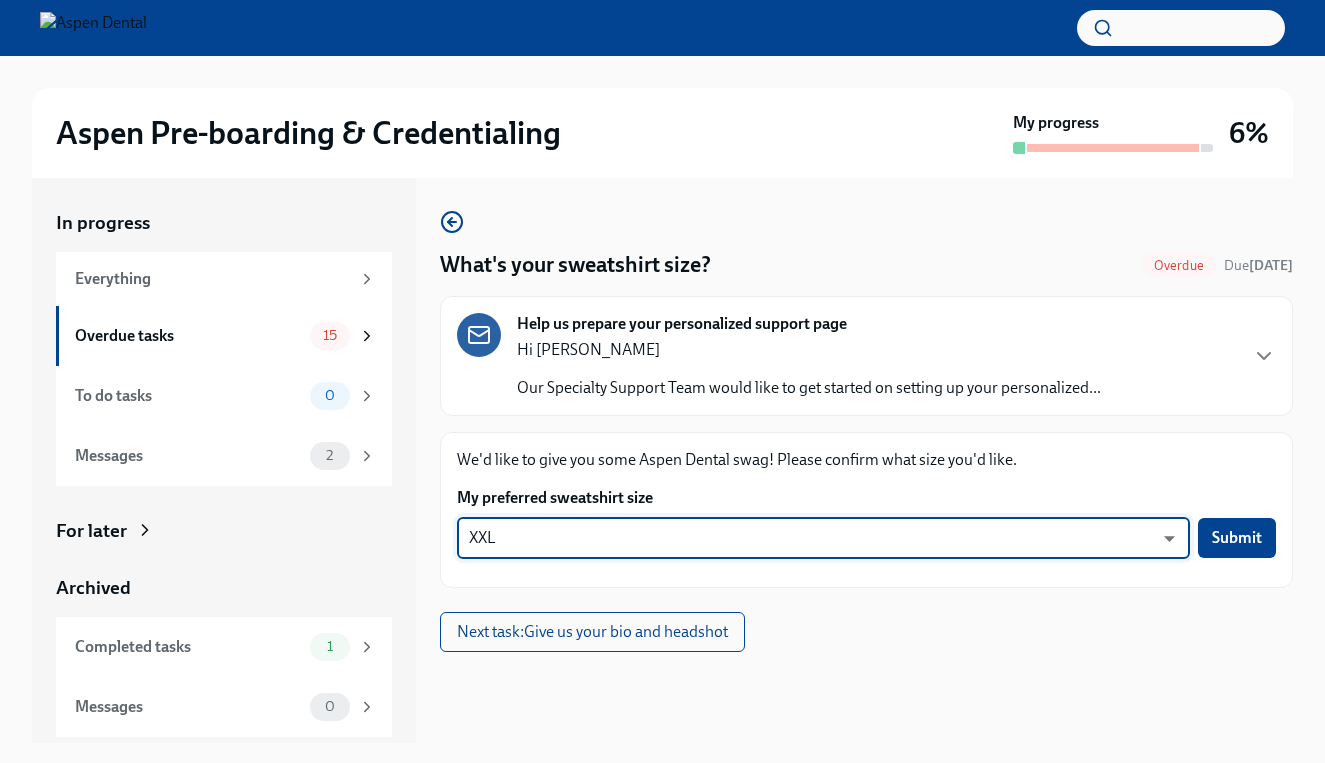 click on "Aspen Pre-boarding & Credentialing My progress 6% In progress Everything Overdue tasks 15 To do tasks 0 Messages 2 For later Archived Completed tasks 1 Messages 0 What's your sweatshirt size? Overdue Due  [DATE] Help us prepare your personalized support page Hi [PERSON_NAME]
Our Specialty Support Team would like to get started on setting up your personalized... We'd like to give you some Aspen Dental swag! Please confirm what size you'd like. My preferred sweatshirt size XXL HGgkkQiie ​ Submit Next task :  Give us your bio and headshot" at bounding box center (662, 399) 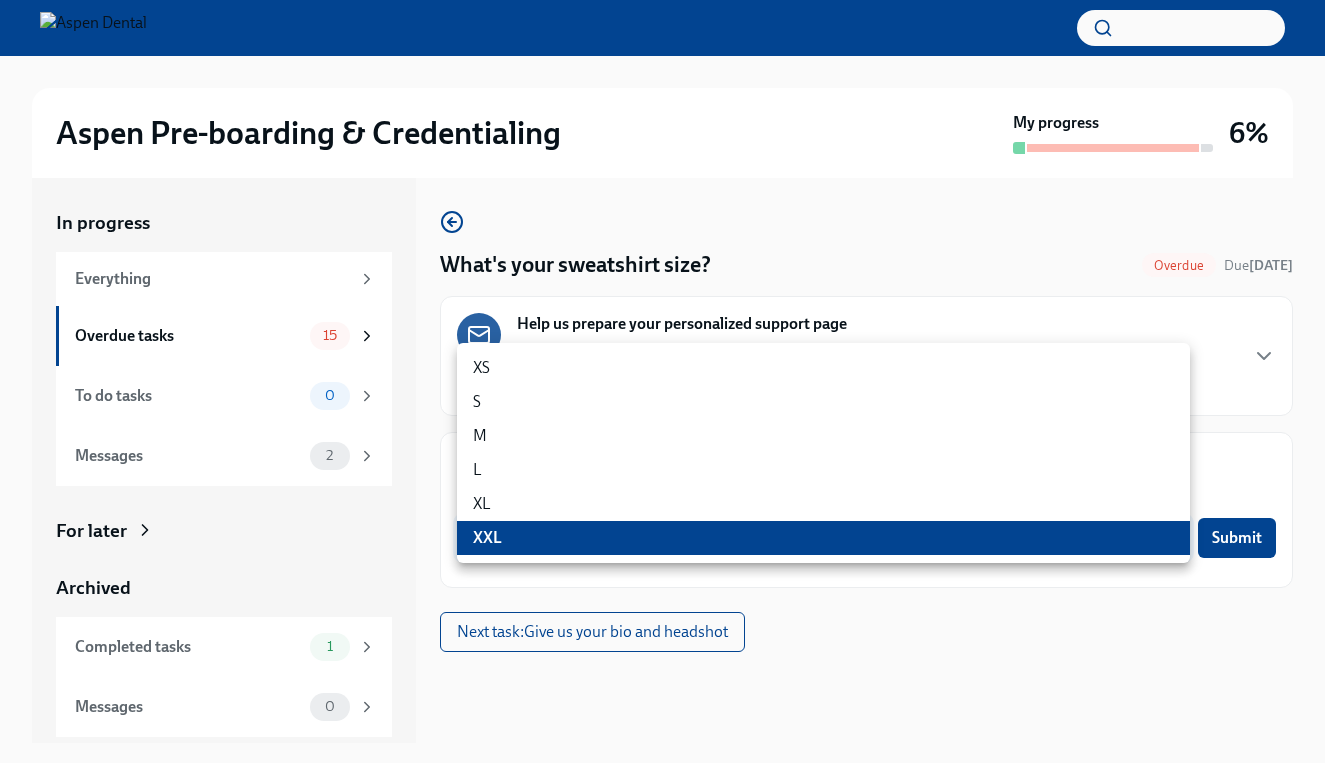 click on "XL" at bounding box center (823, 504) 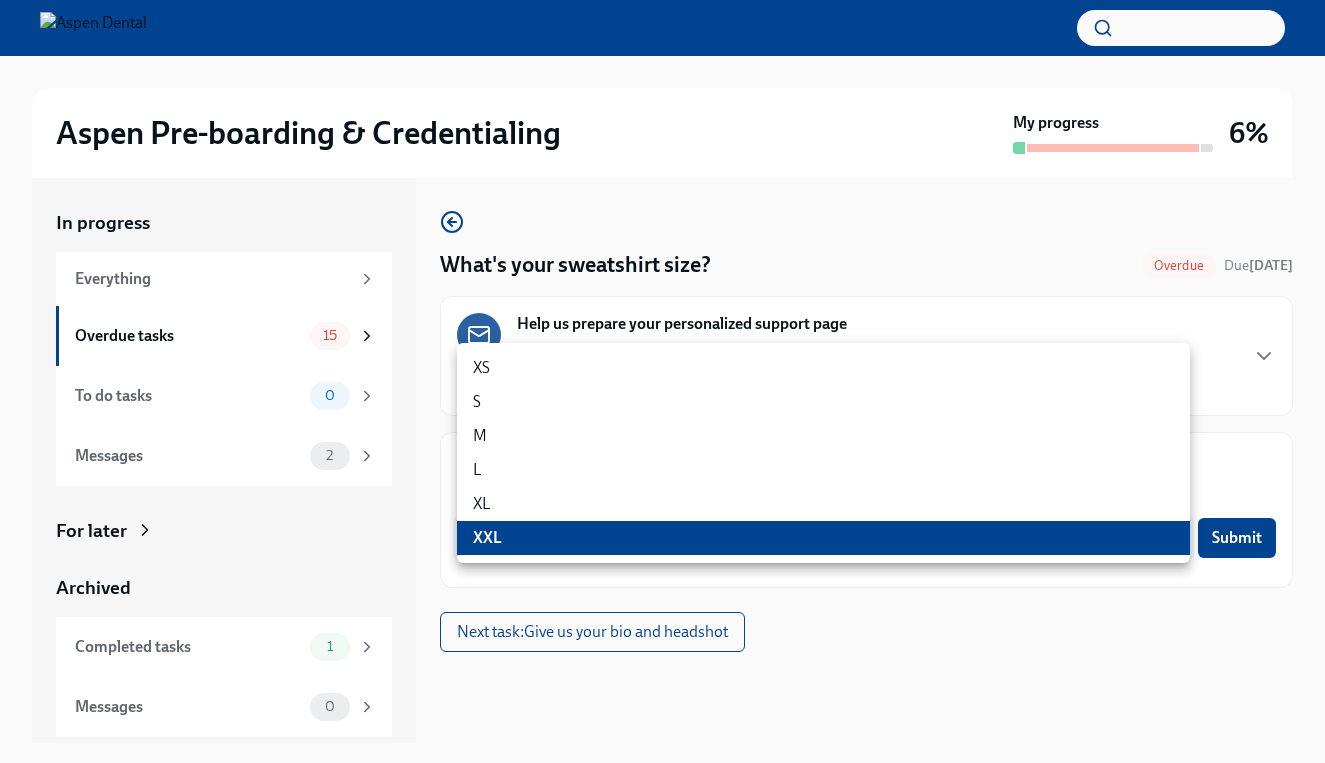 type on "SQ6ma1-tK" 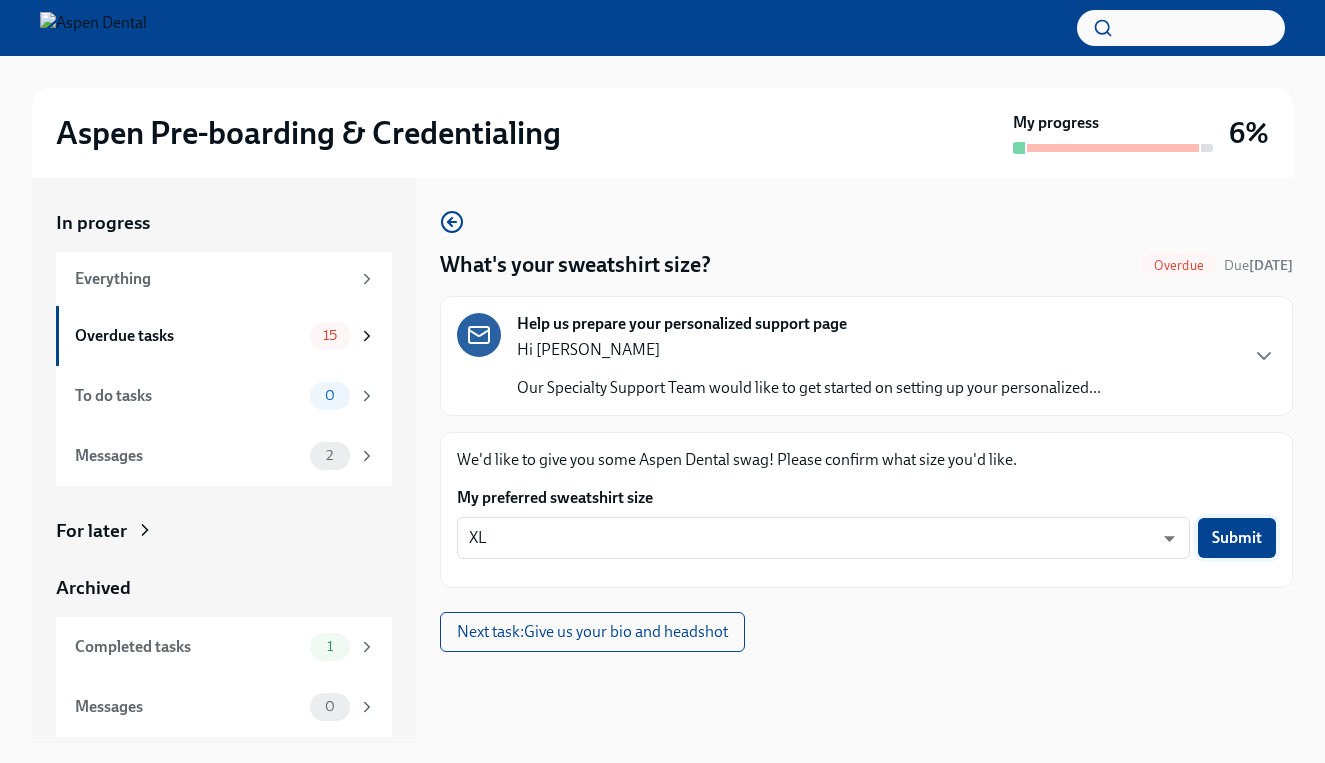 click on "Submit" at bounding box center [1237, 538] 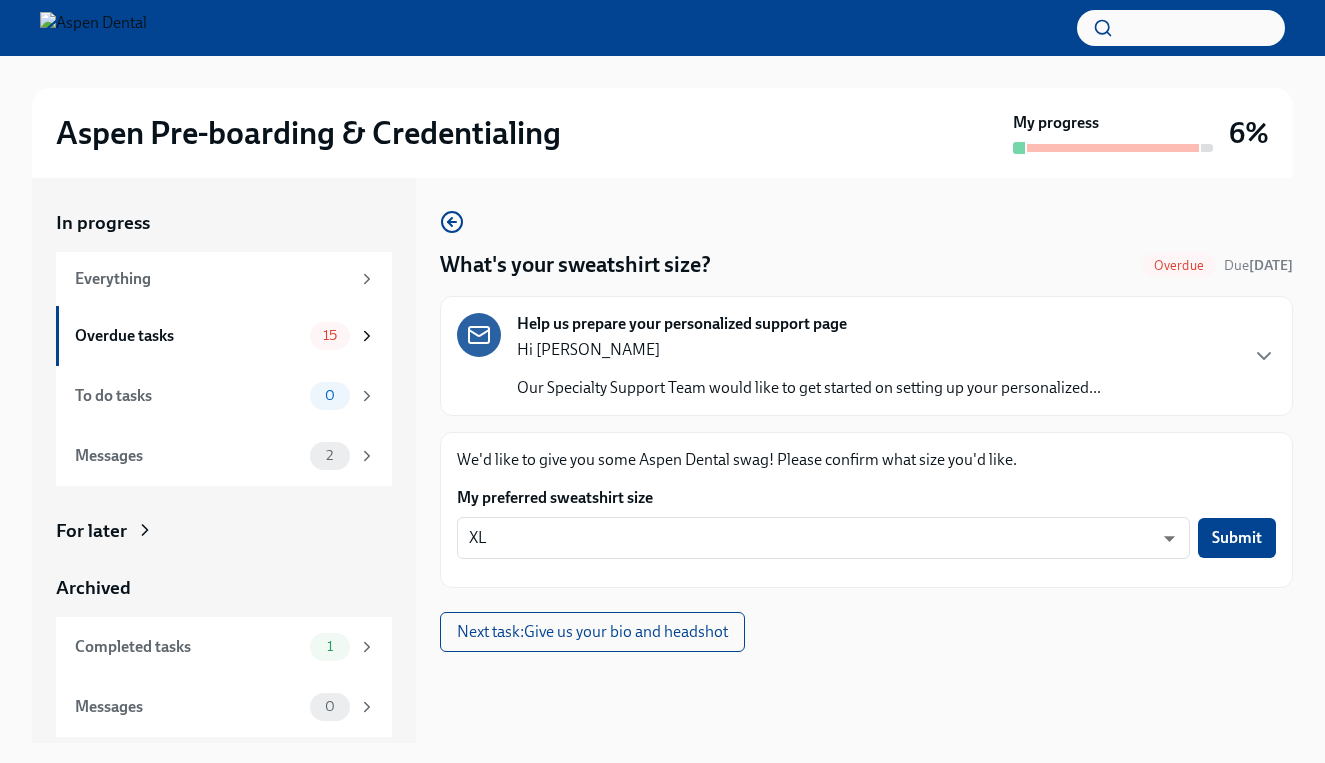 click on "Our Specialty Support Team would like to get started on setting up your personalized..." at bounding box center [809, 388] 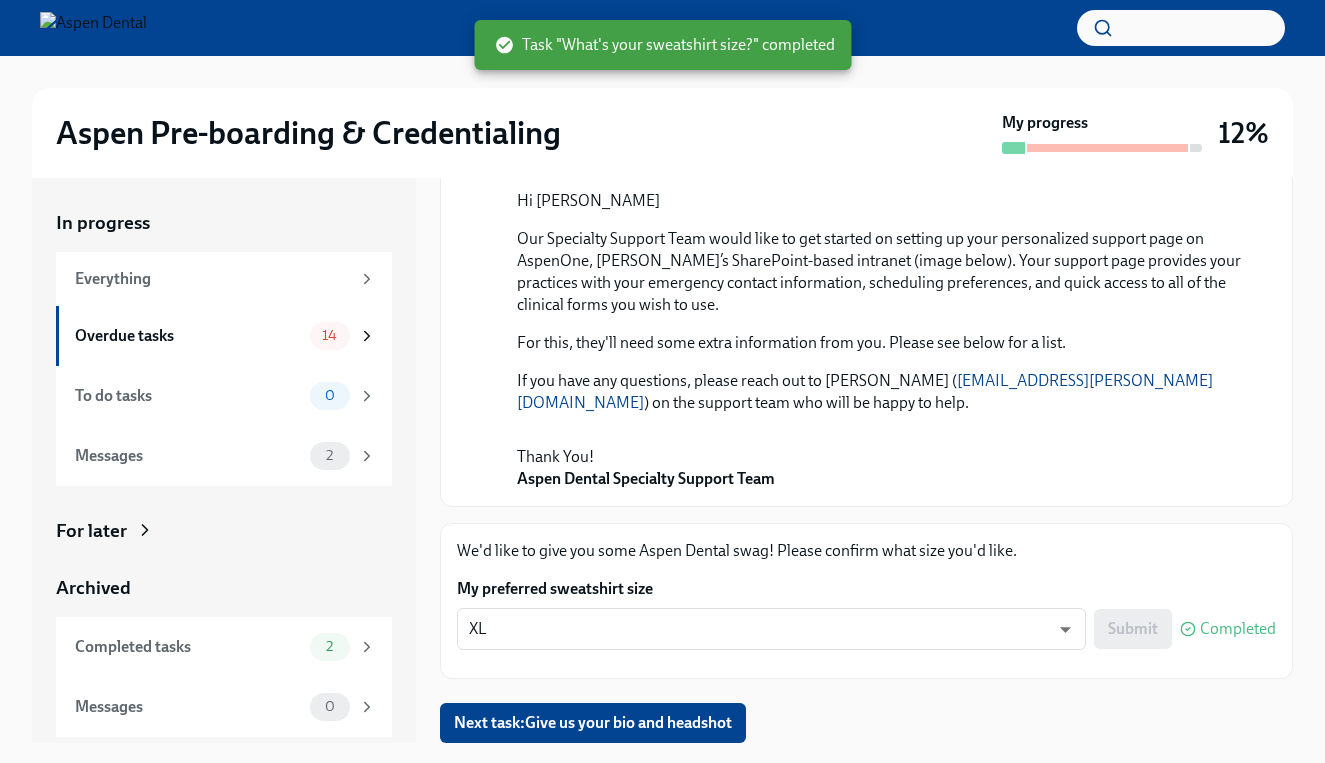 scroll, scrollTop: 624, scrollLeft: 0, axis: vertical 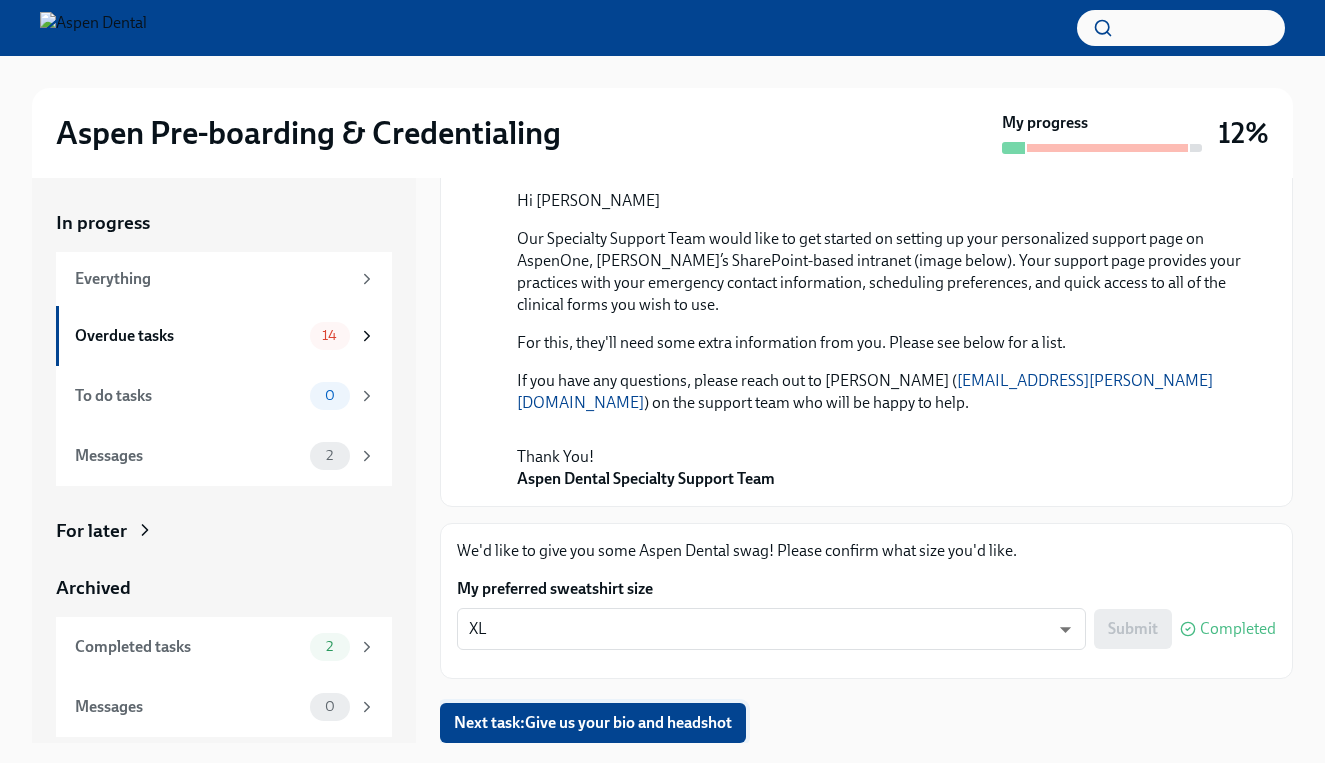 click on "Next task :  Give us your bio and headshot" at bounding box center [593, 723] 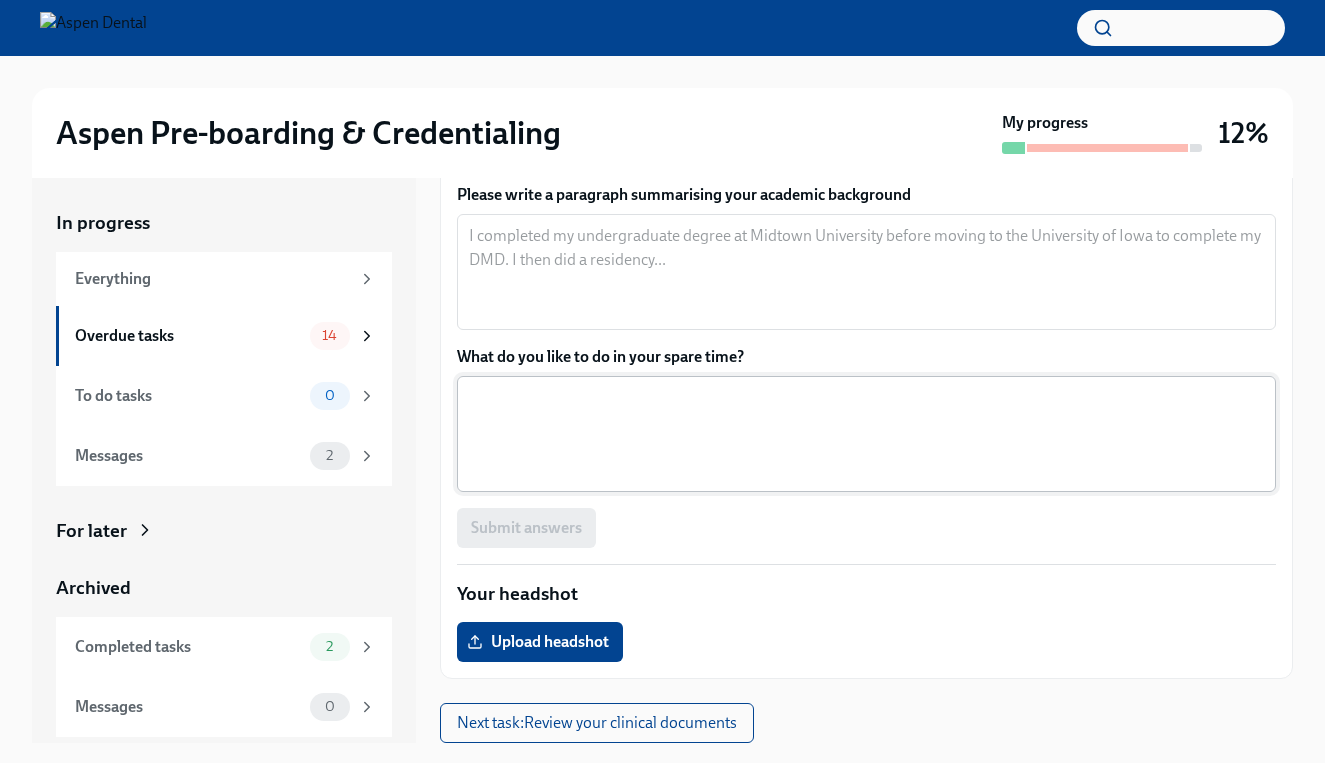 scroll, scrollTop: 1388, scrollLeft: 0, axis: vertical 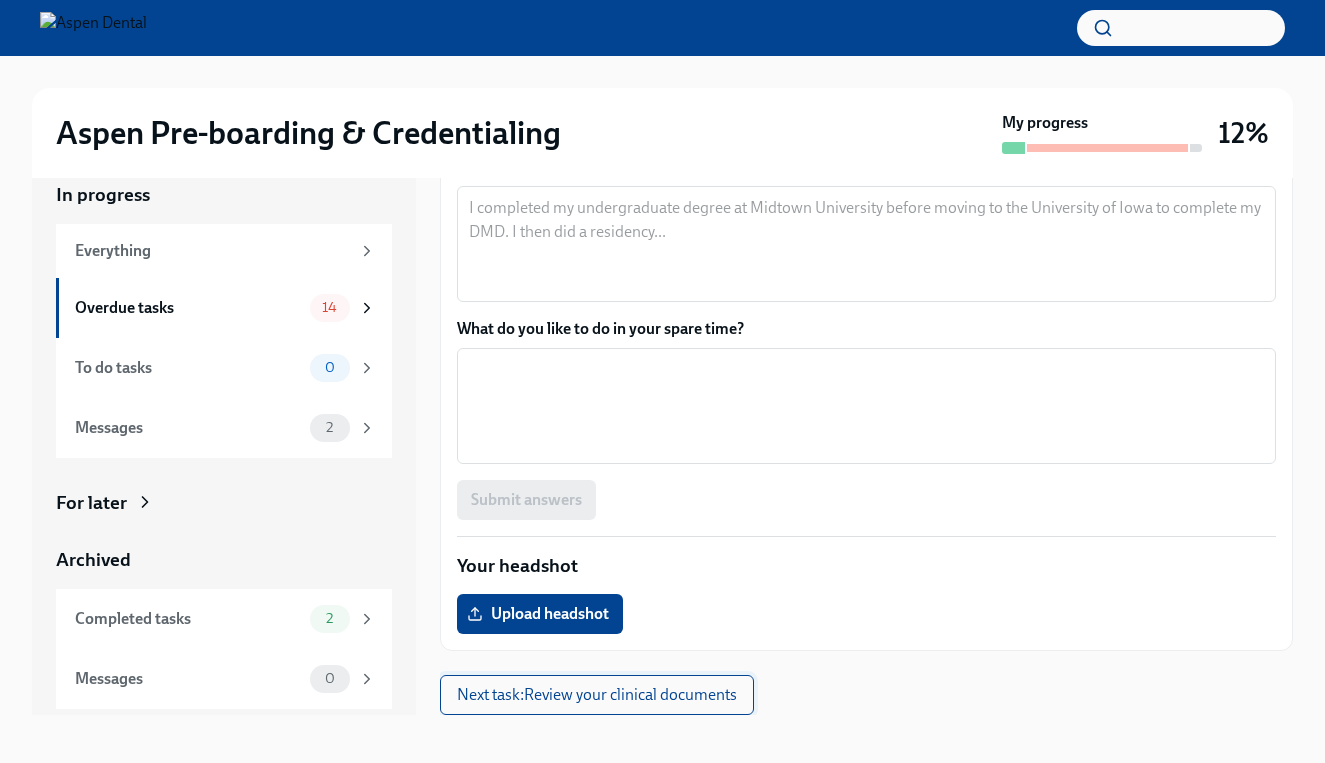 click on "Next task :  Review your clinical documents" at bounding box center (597, 695) 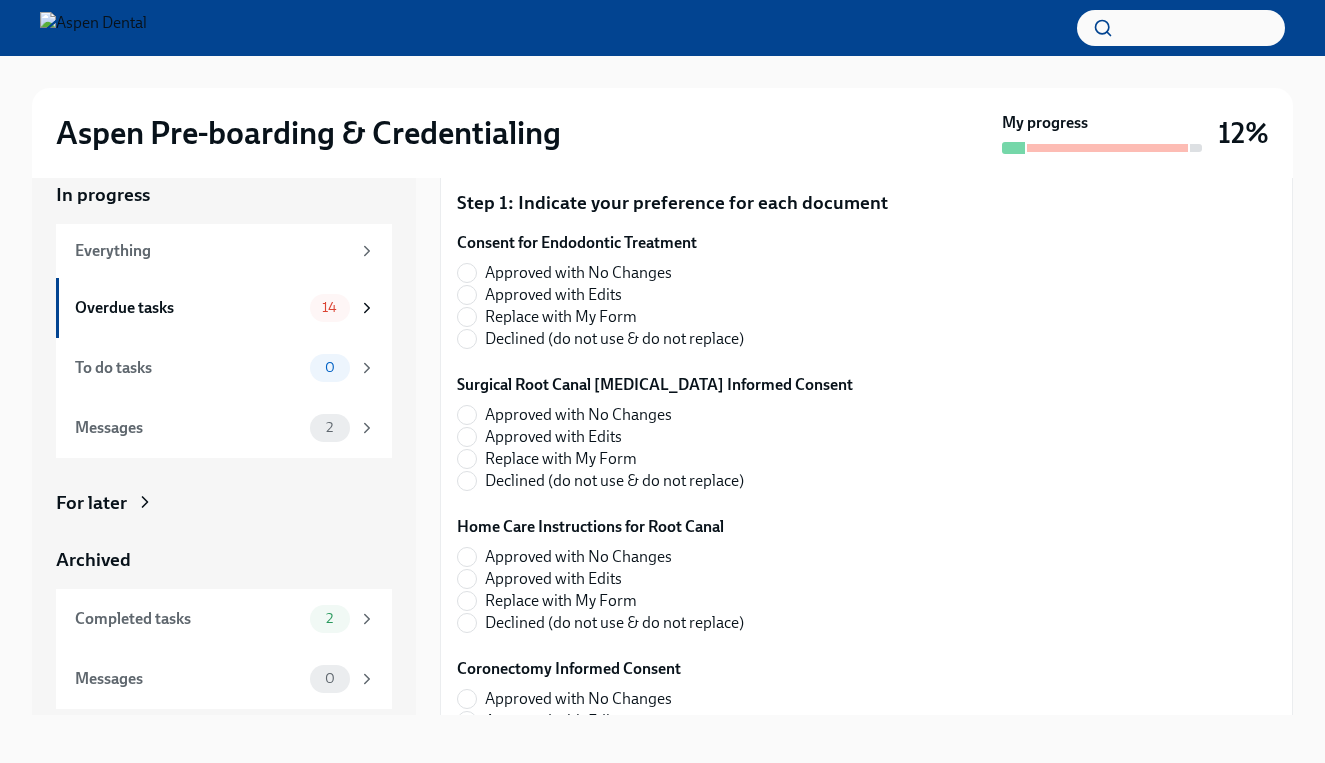 scroll, scrollTop: 854, scrollLeft: 0, axis: vertical 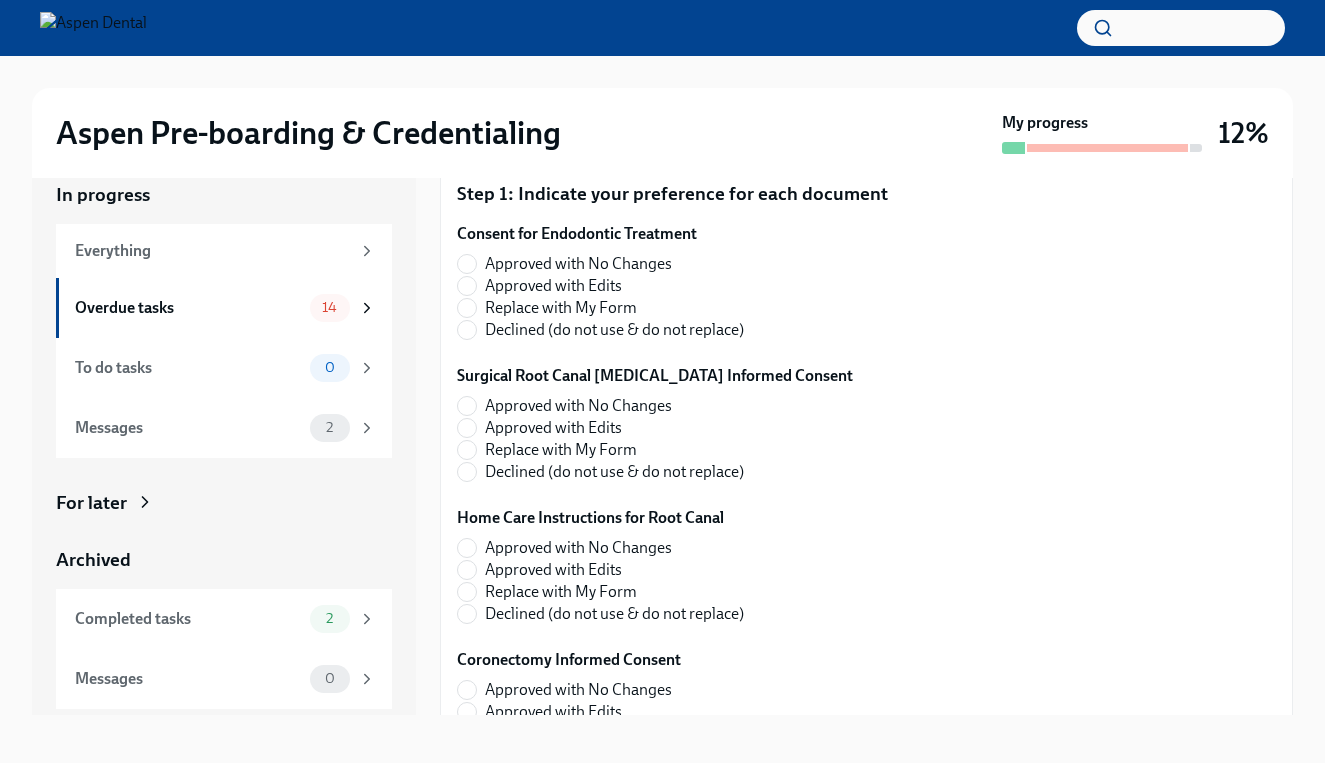 click on "Download Endodontic Forms packet" at bounding box center (607, -74) 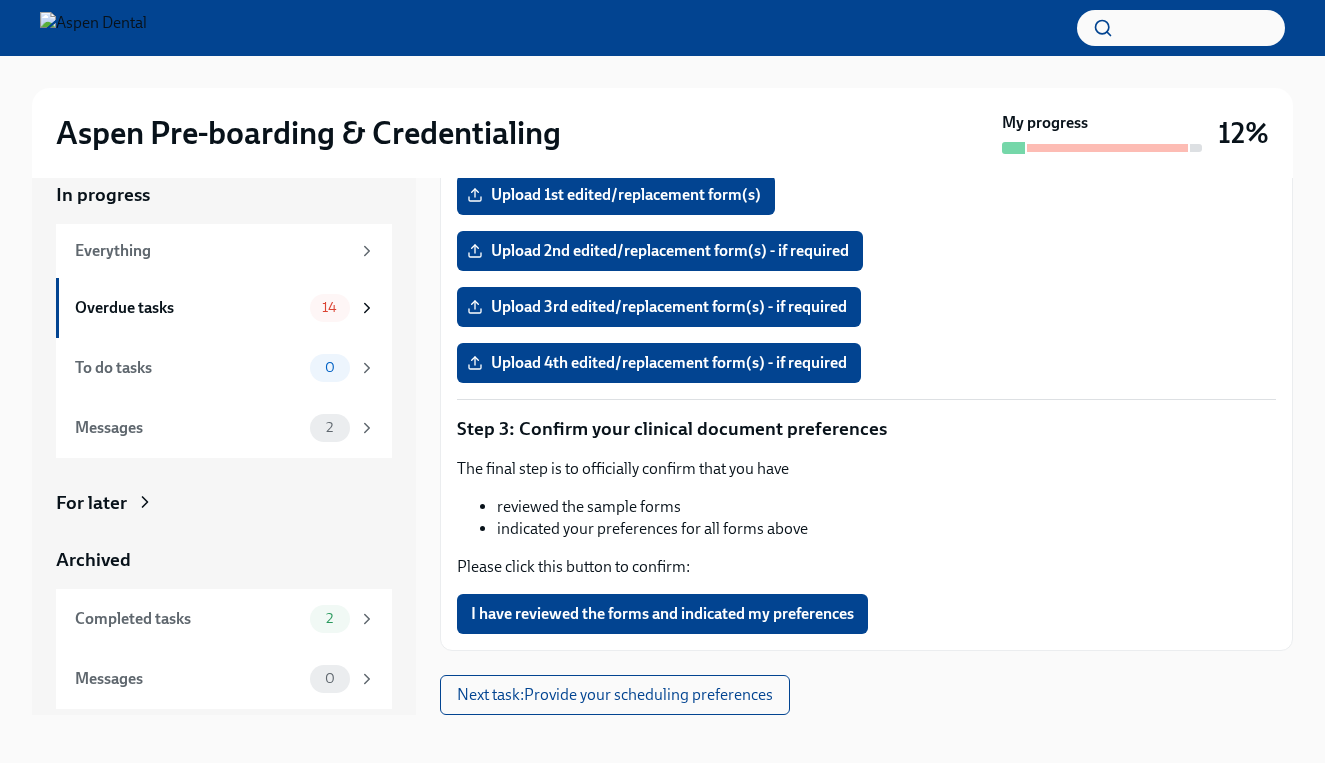 scroll, scrollTop: 2330, scrollLeft: 0, axis: vertical 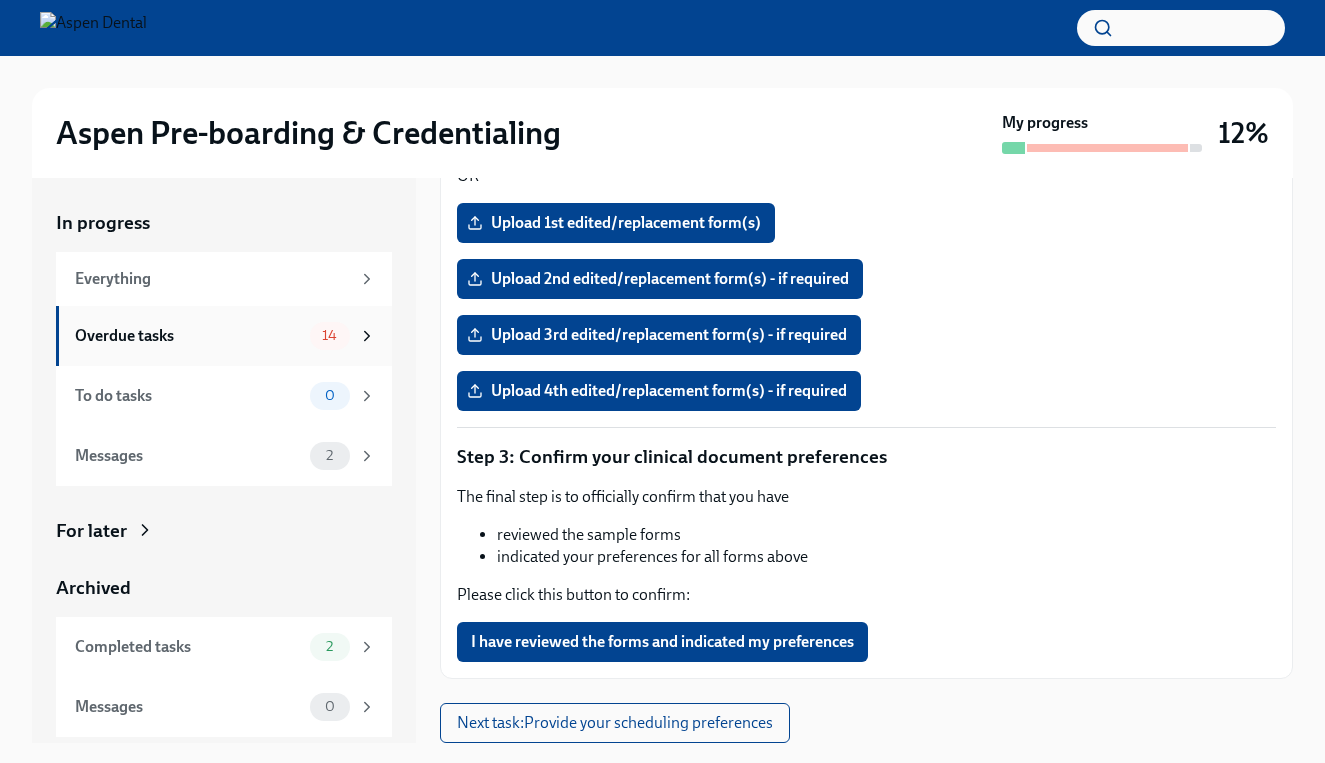 click on "14" at bounding box center [329, 335] 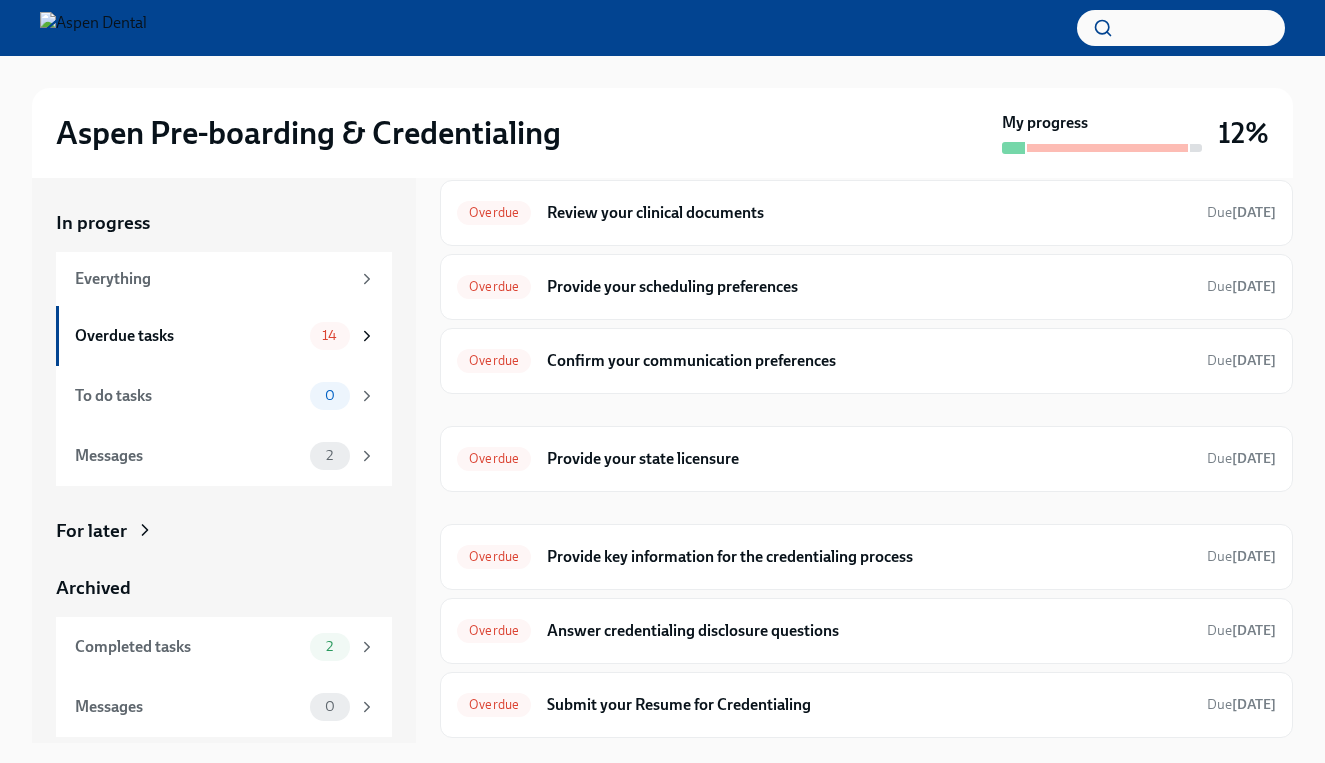 scroll, scrollTop: 158, scrollLeft: 0, axis: vertical 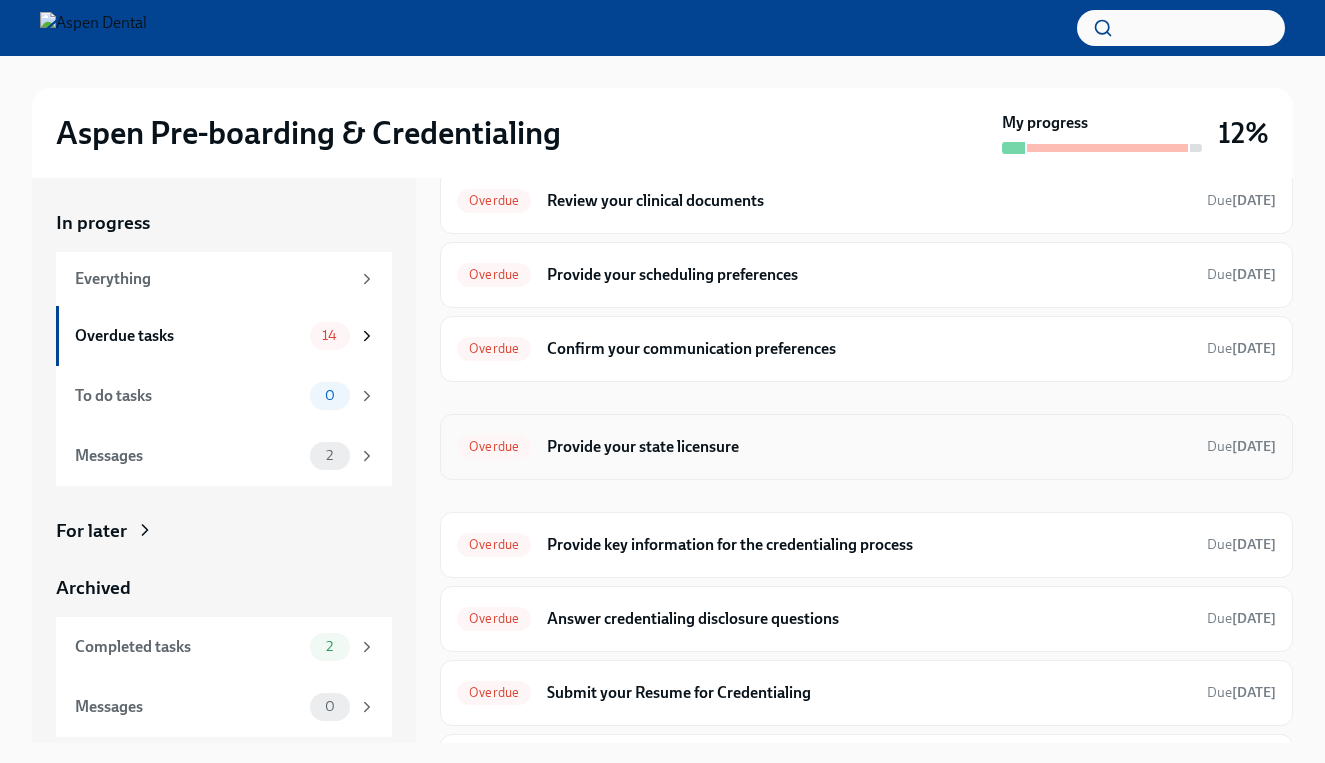 click on "Overdue Provide your state licensure Due  [DATE]" at bounding box center [866, 447] 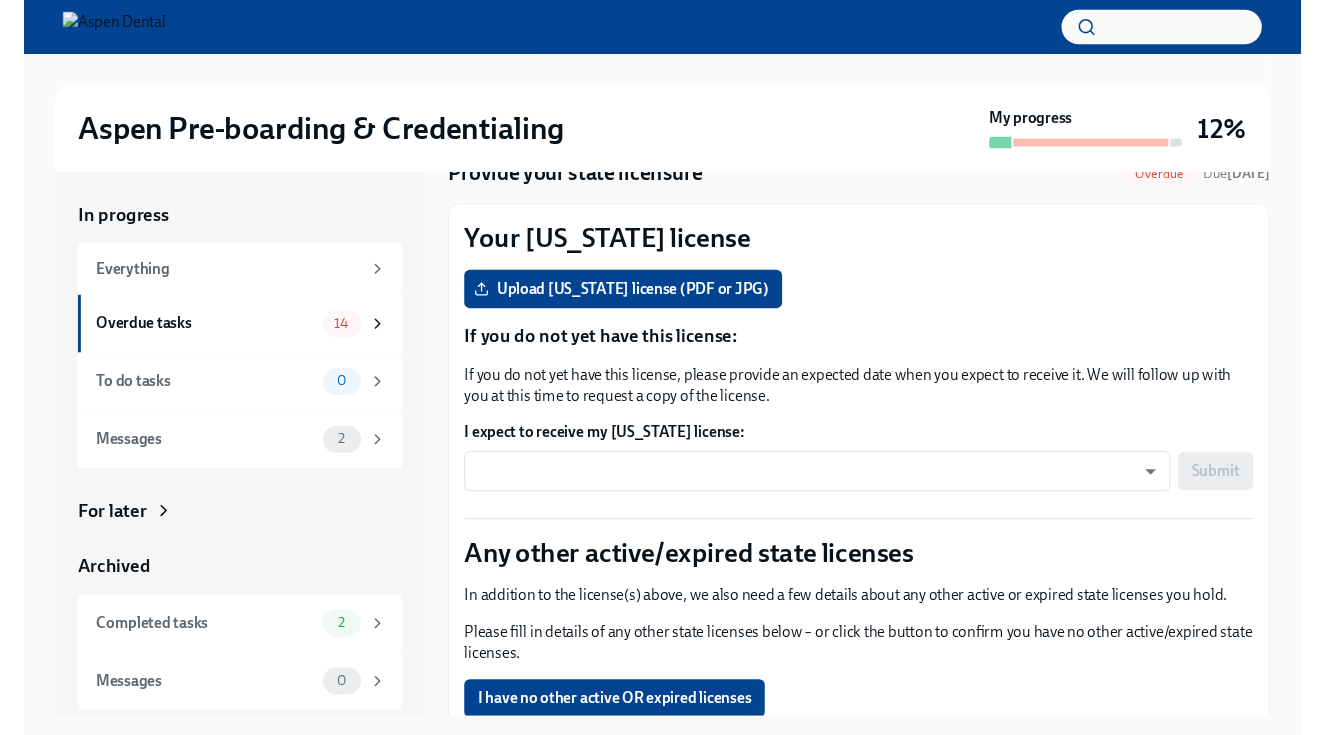 scroll, scrollTop: 91, scrollLeft: 0, axis: vertical 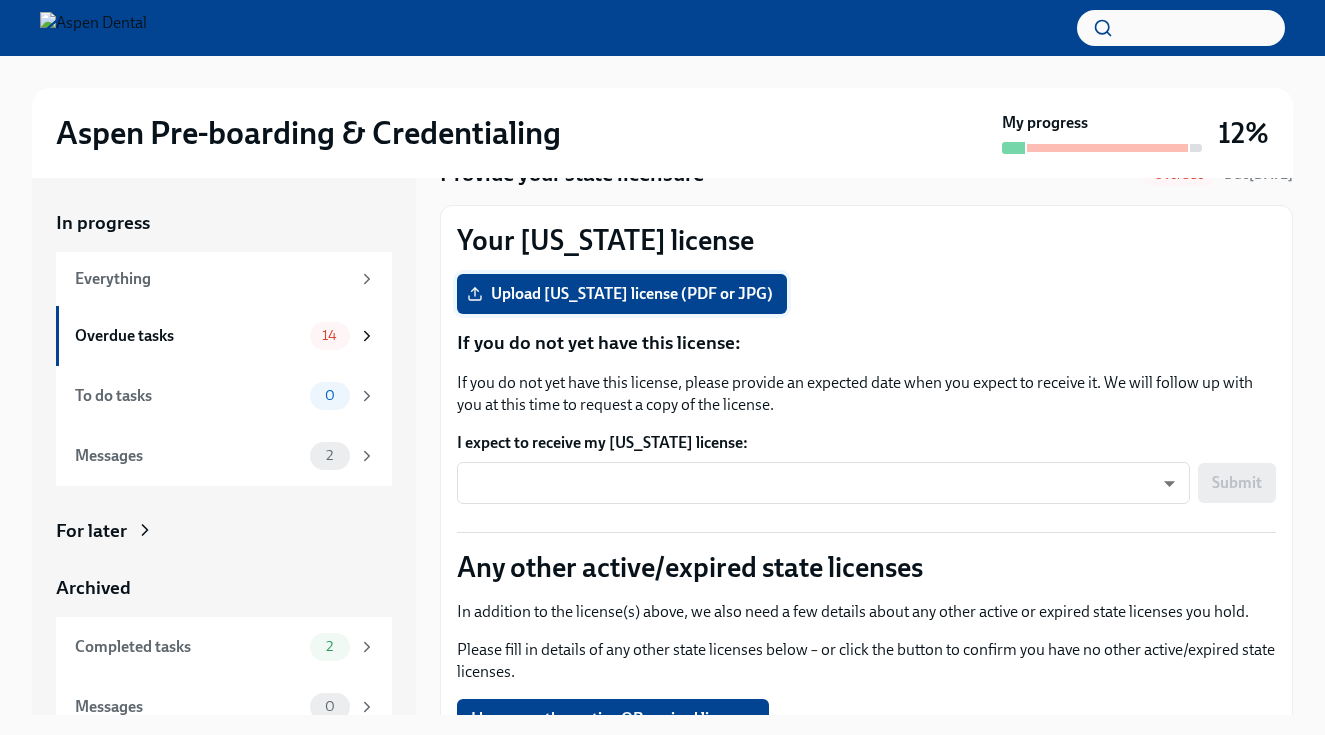 click on "Upload [US_STATE] license (PDF or JPG)" at bounding box center (622, 294) 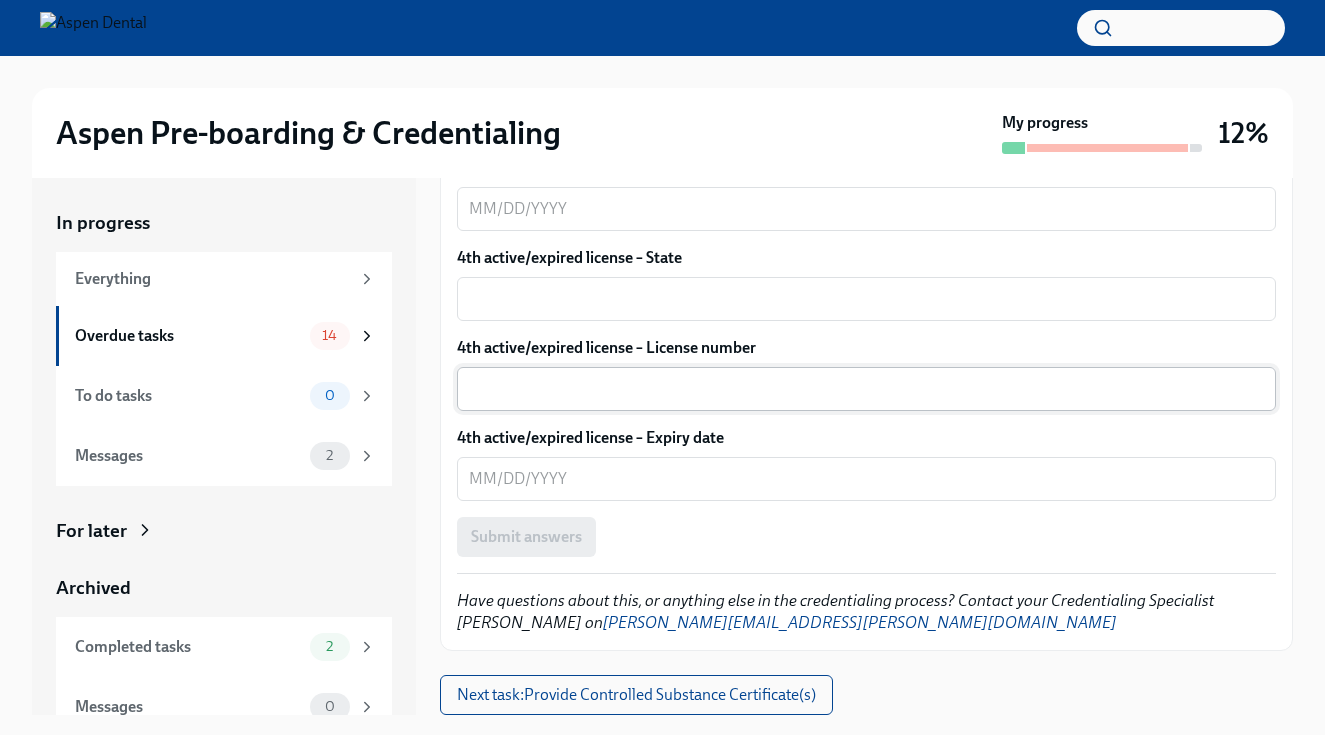 scroll, scrollTop: 1408, scrollLeft: 0, axis: vertical 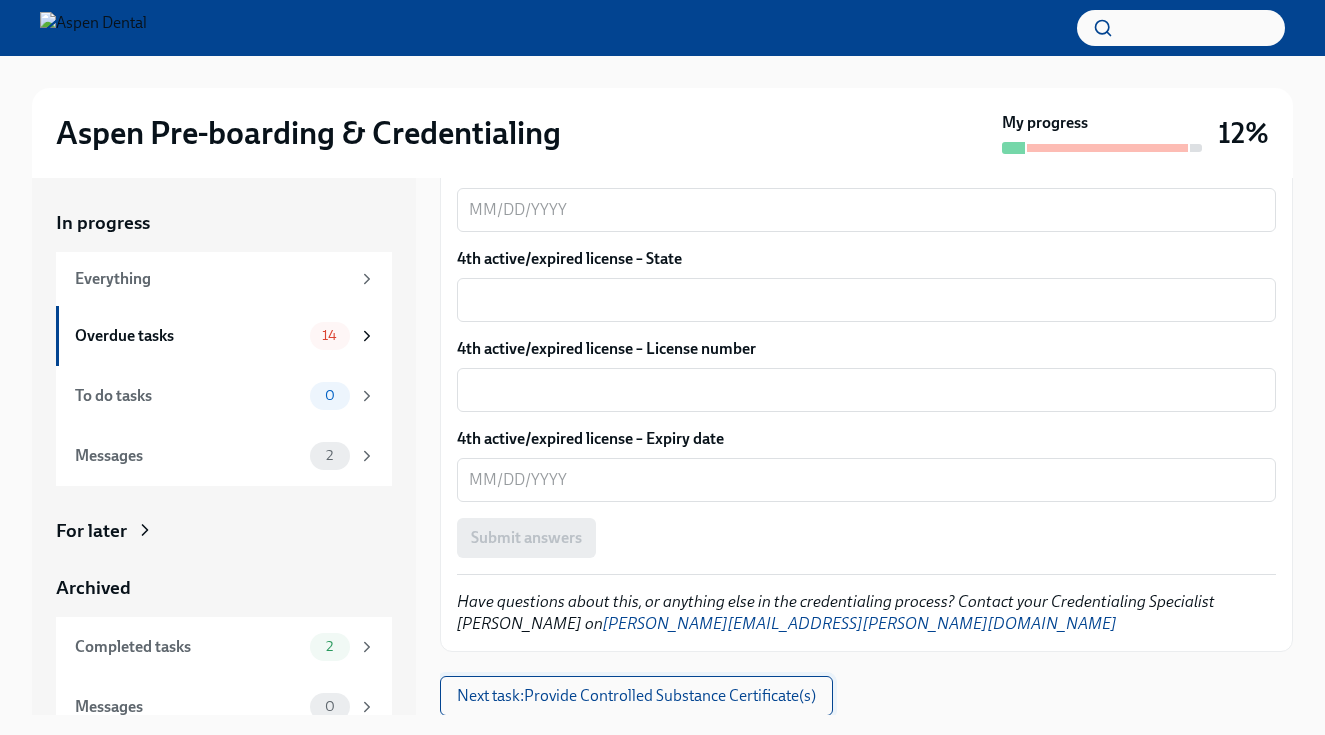 click on "Next task :  Provide Controlled Substance Certificate(s)" at bounding box center [636, 696] 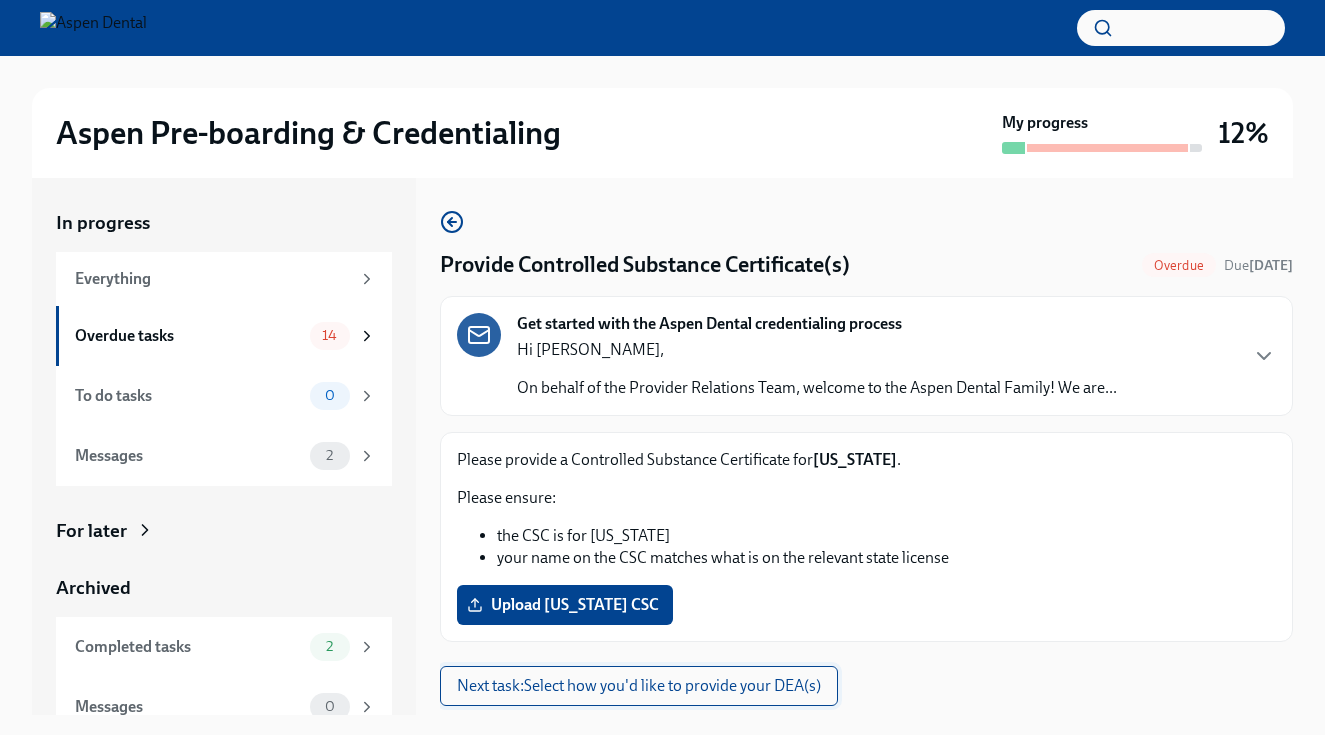 scroll, scrollTop: 0, scrollLeft: 0, axis: both 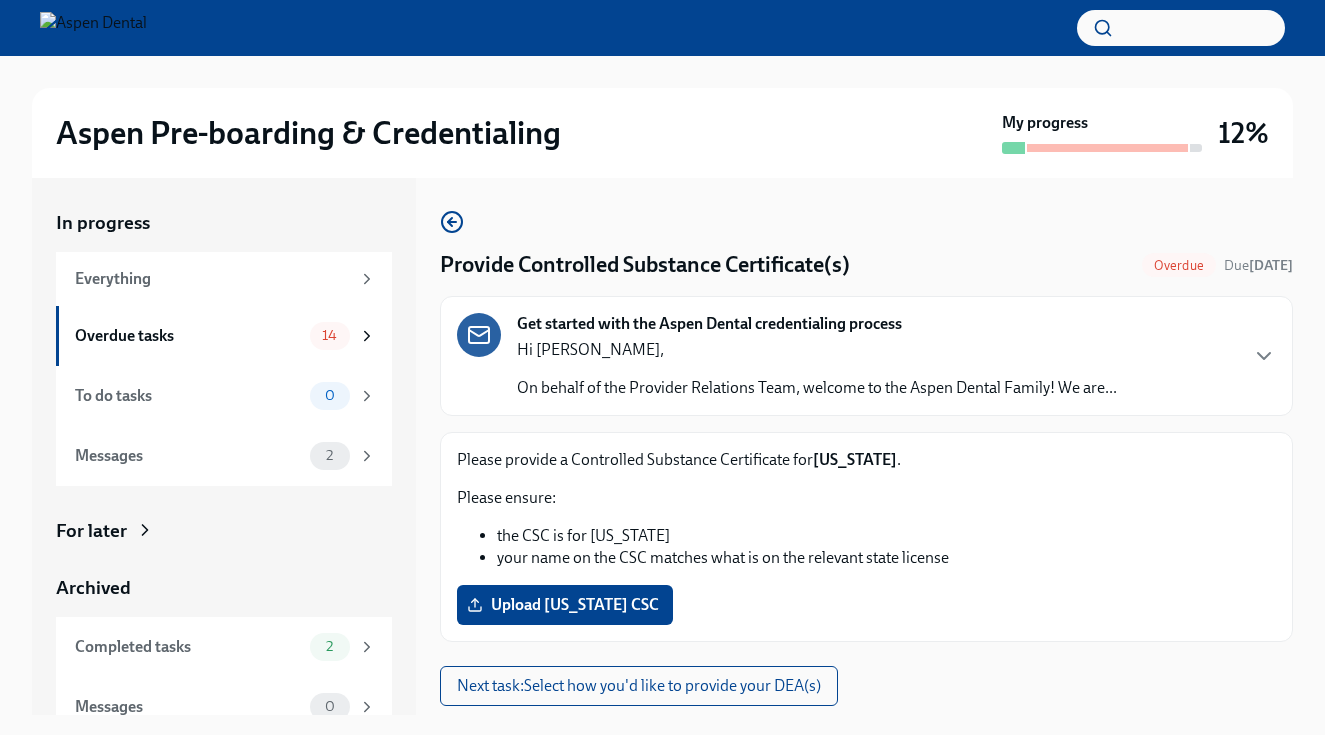 click on "Hi [PERSON_NAME],
On behalf of the Provider Relations Team, welcome to the Aspen Dental Family! We are..." at bounding box center (817, 369) 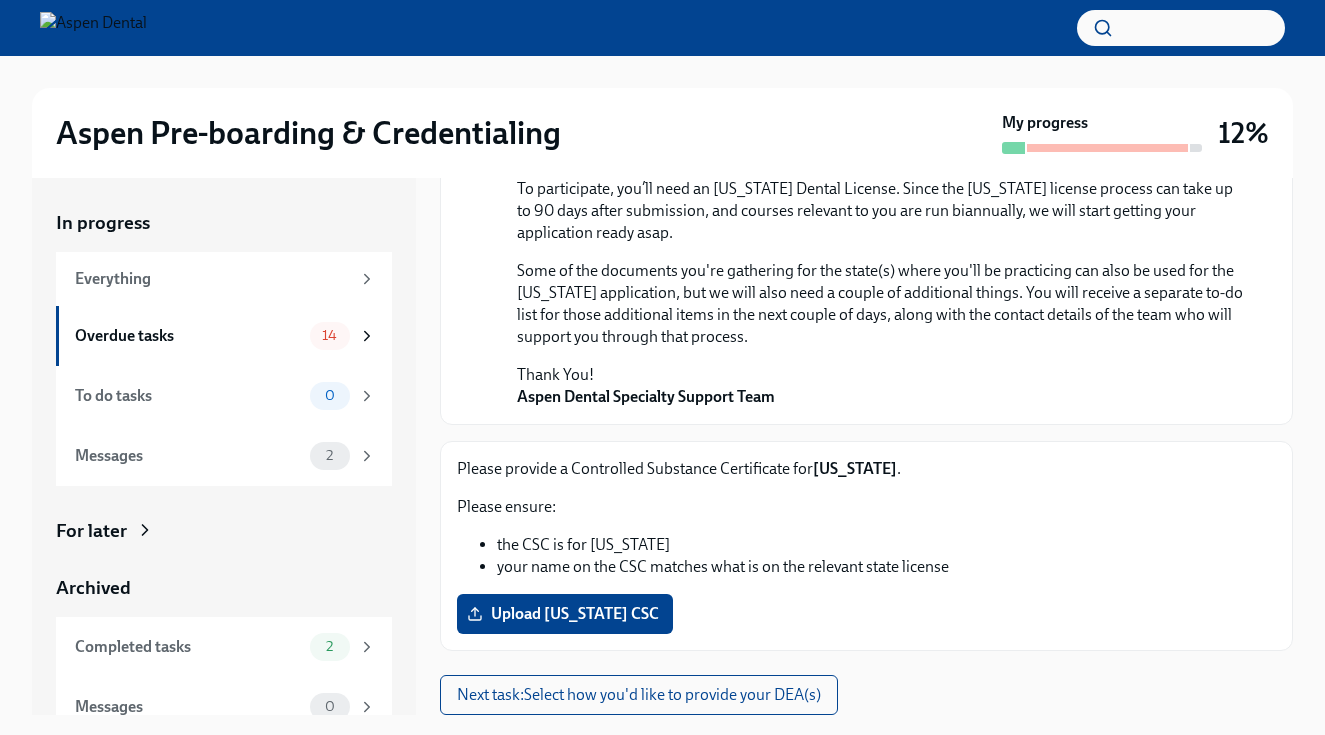 scroll, scrollTop: 752, scrollLeft: 0, axis: vertical 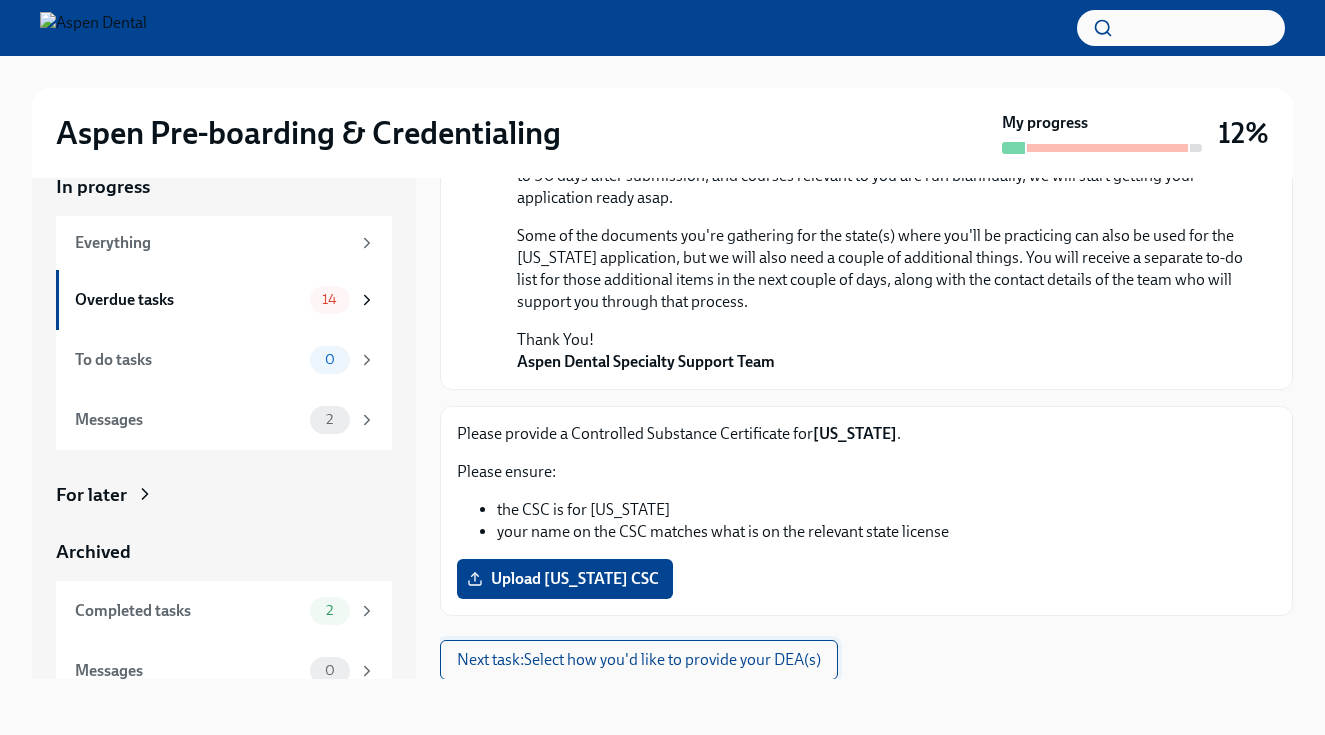 click on "Next task :  Select how you'd like to provide your DEA(s)" at bounding box center [639, 660] 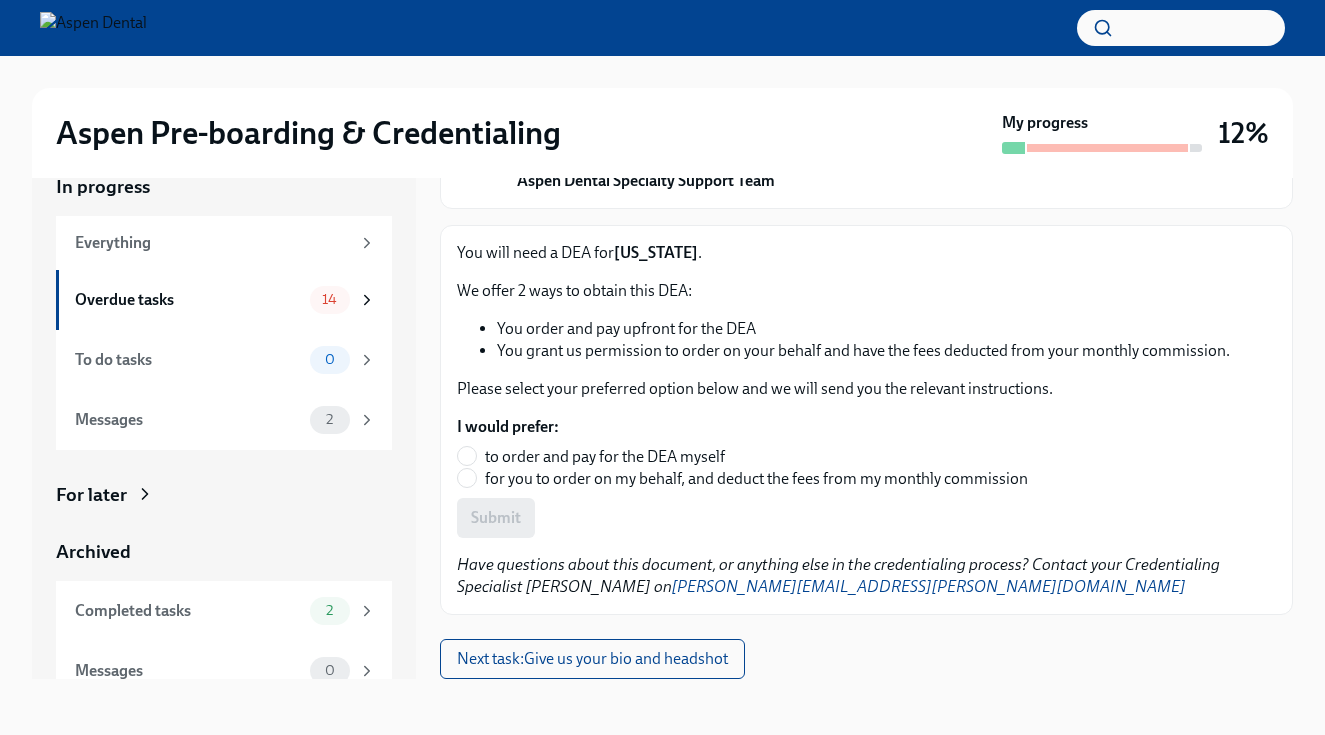 scroll, scrollTop: 932, scrollLeft: 0, axis: vertical 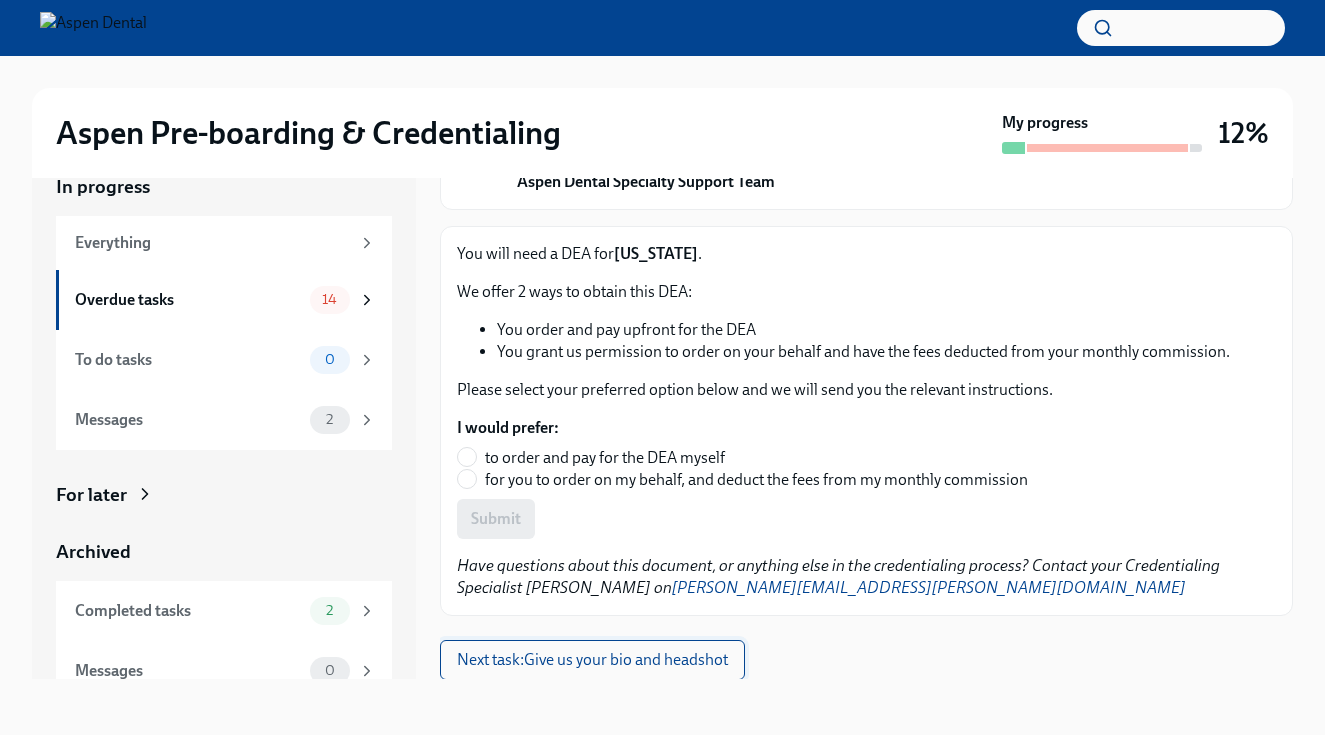 click on "Next task :  Give us your bio and headshot" at bounding box center [592, 660] 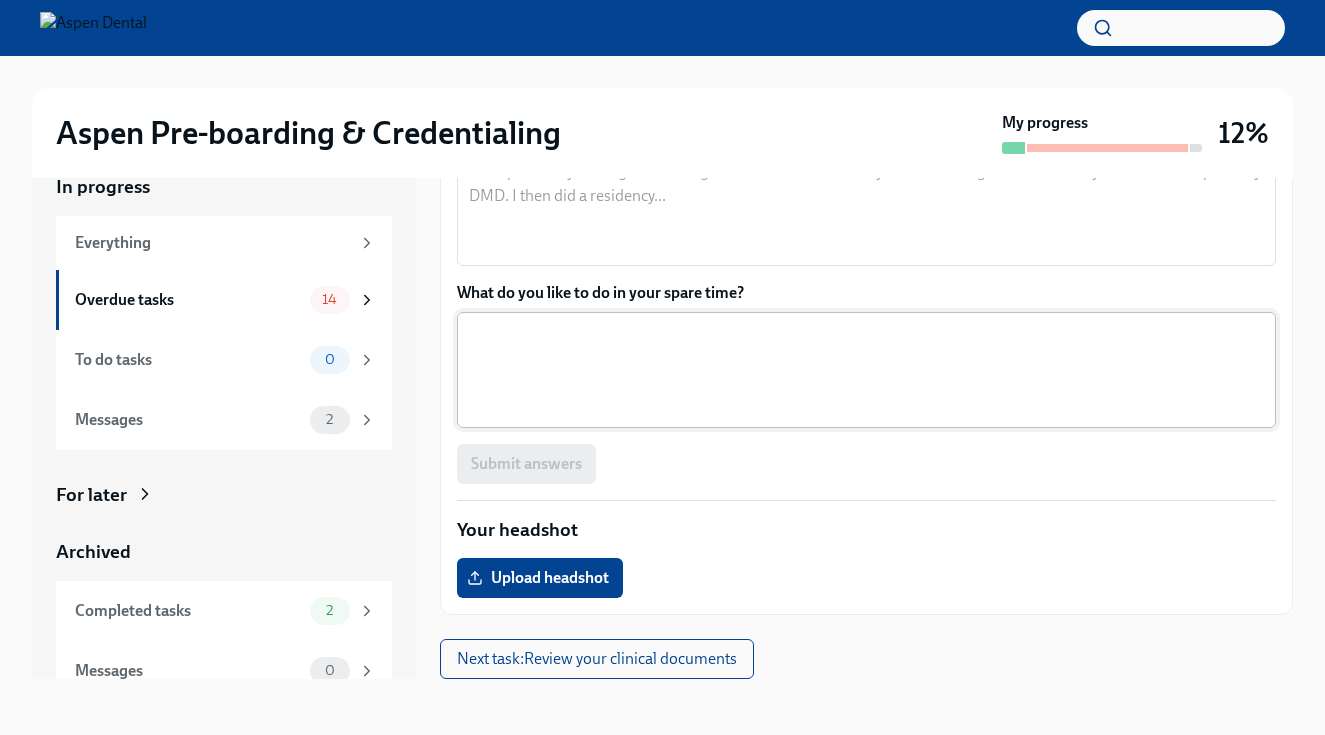 scroll, scrollTop: 1416, scrollLeft: 0, axis: vertical 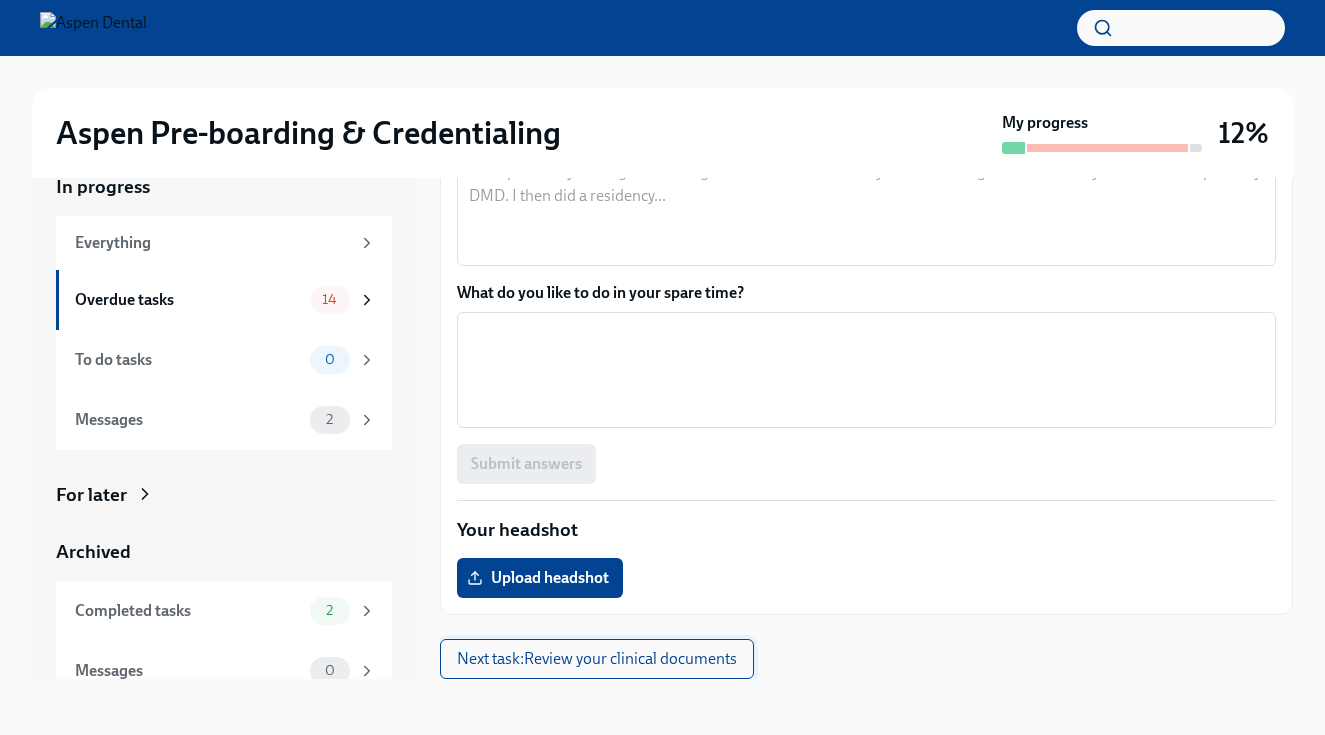 click on "Next task :  Review your clinical documents" at bounding box center (597, 659) 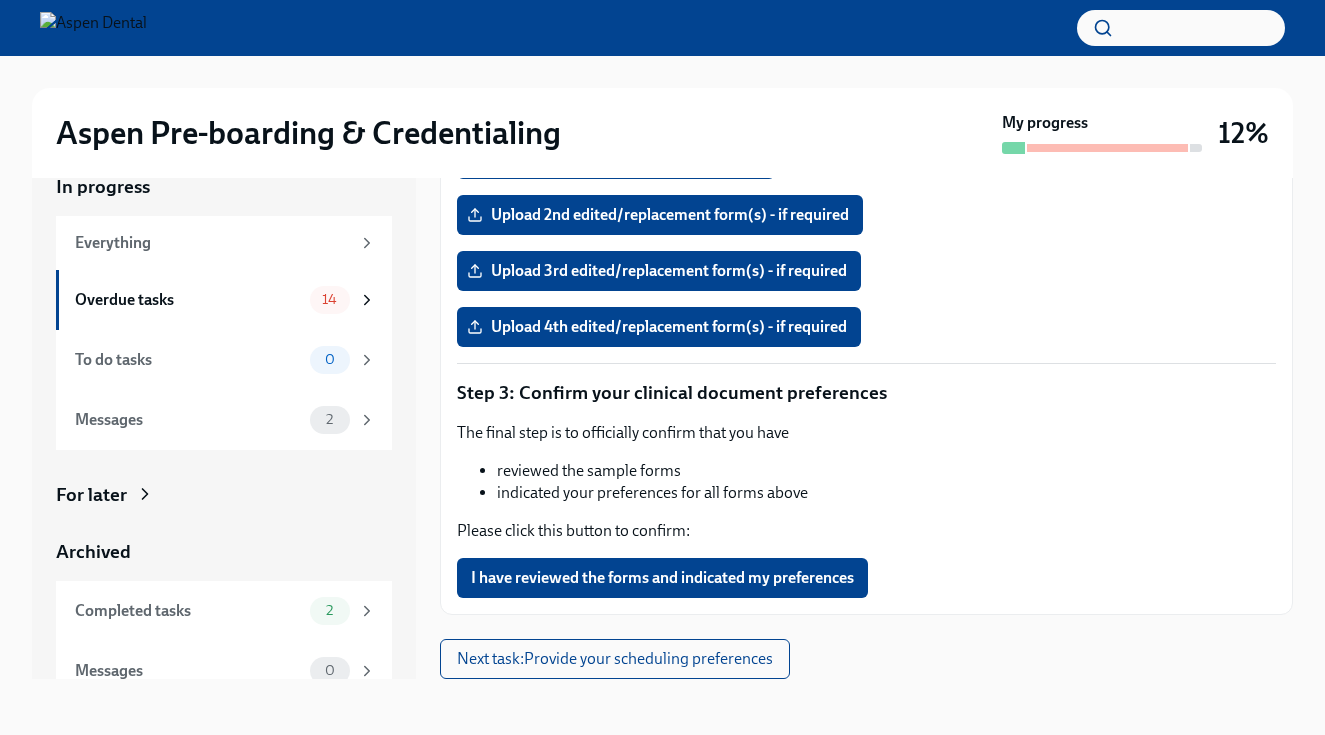 scroll, scrollTop: 2358, scrollLeft: 0, axis: vertical 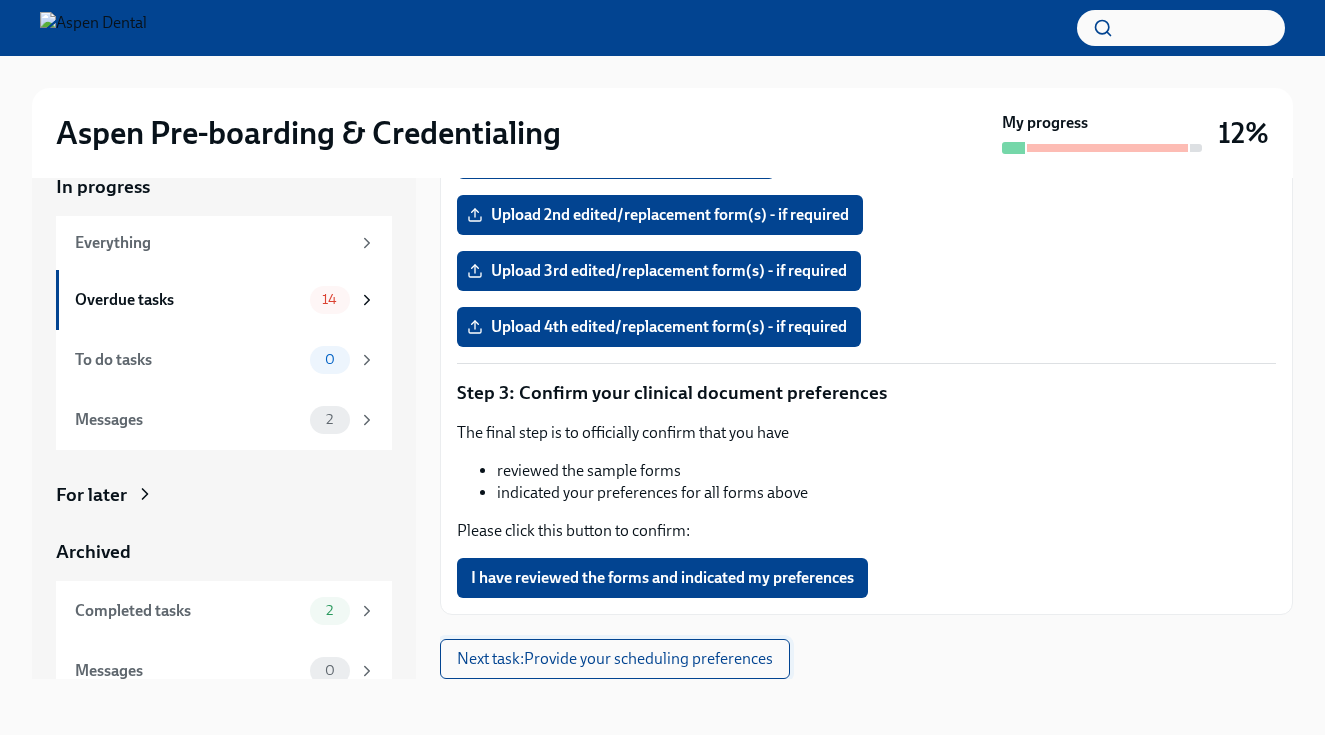 click on "Next task :  Provide your scheduling preferences" at bounding box center [615, 659] 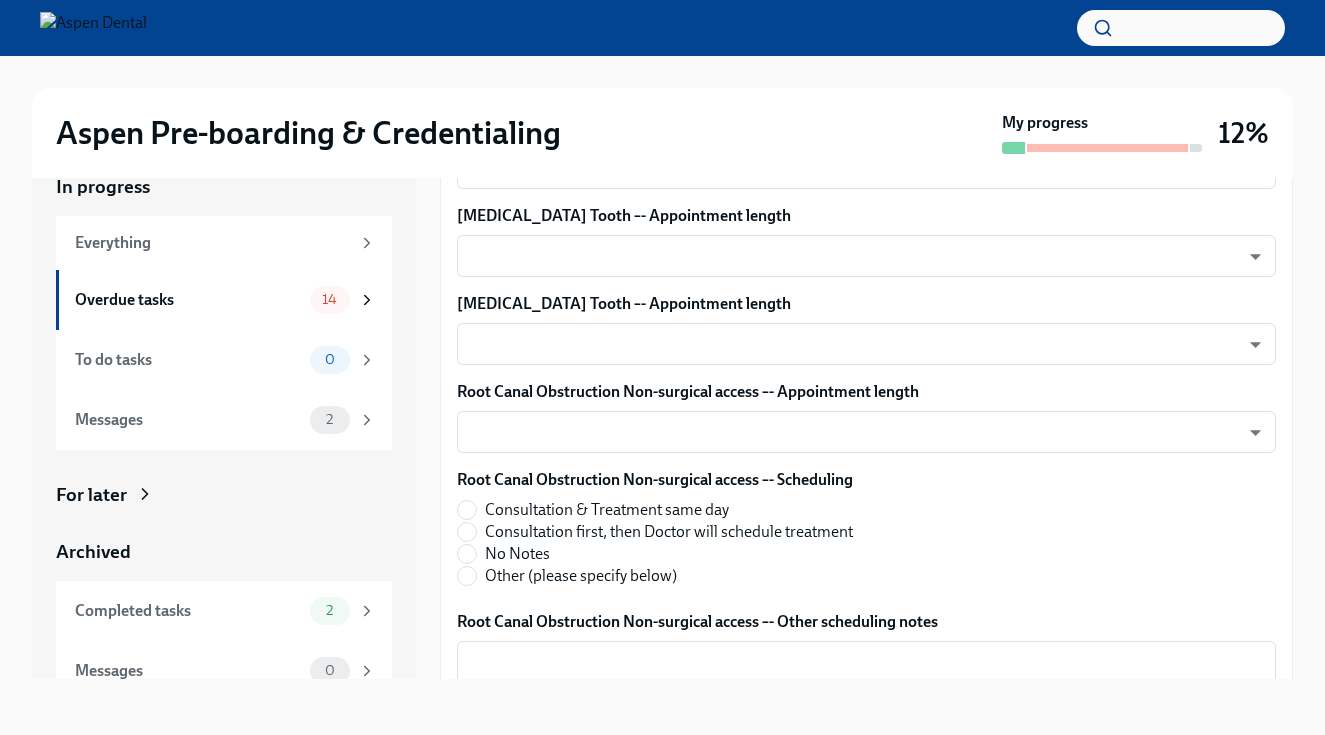 scroll, scrollTop: 1476, scrollLeft: 0, axis: vertical 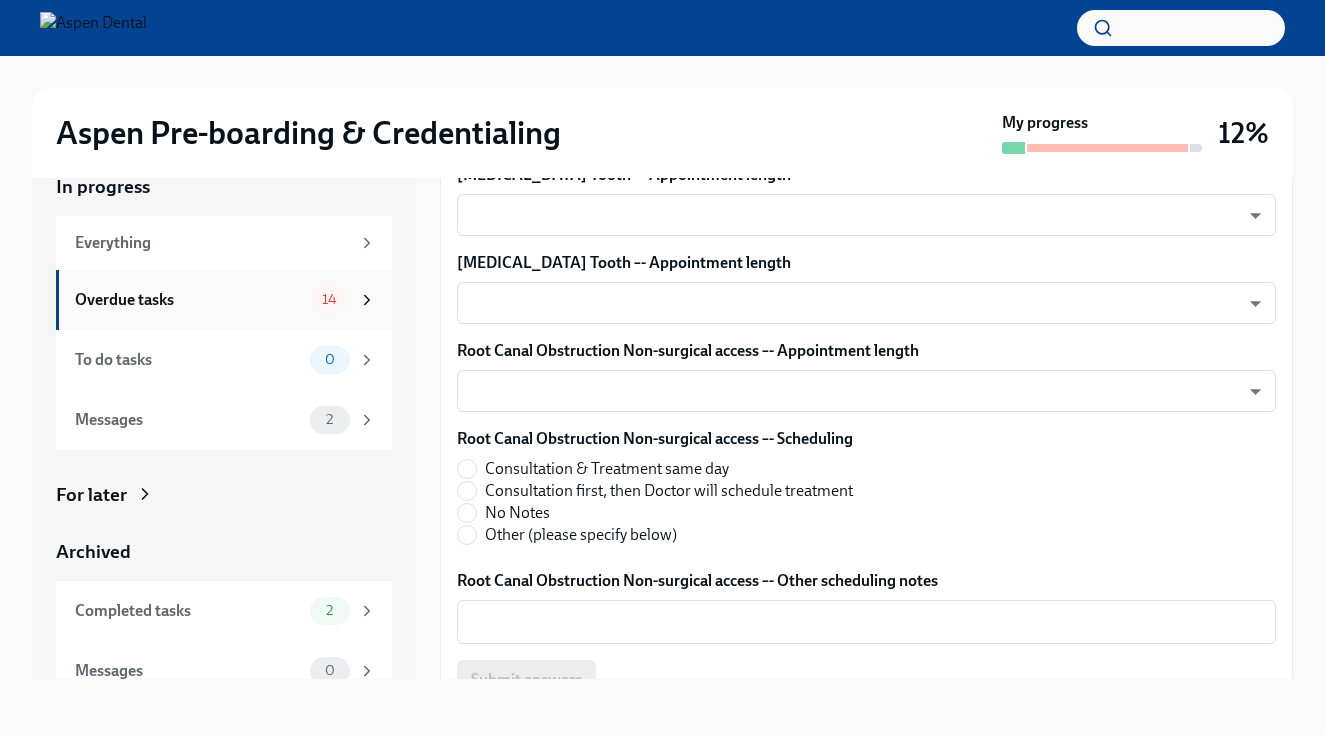 click on "14" at bounding box center (343, 300) 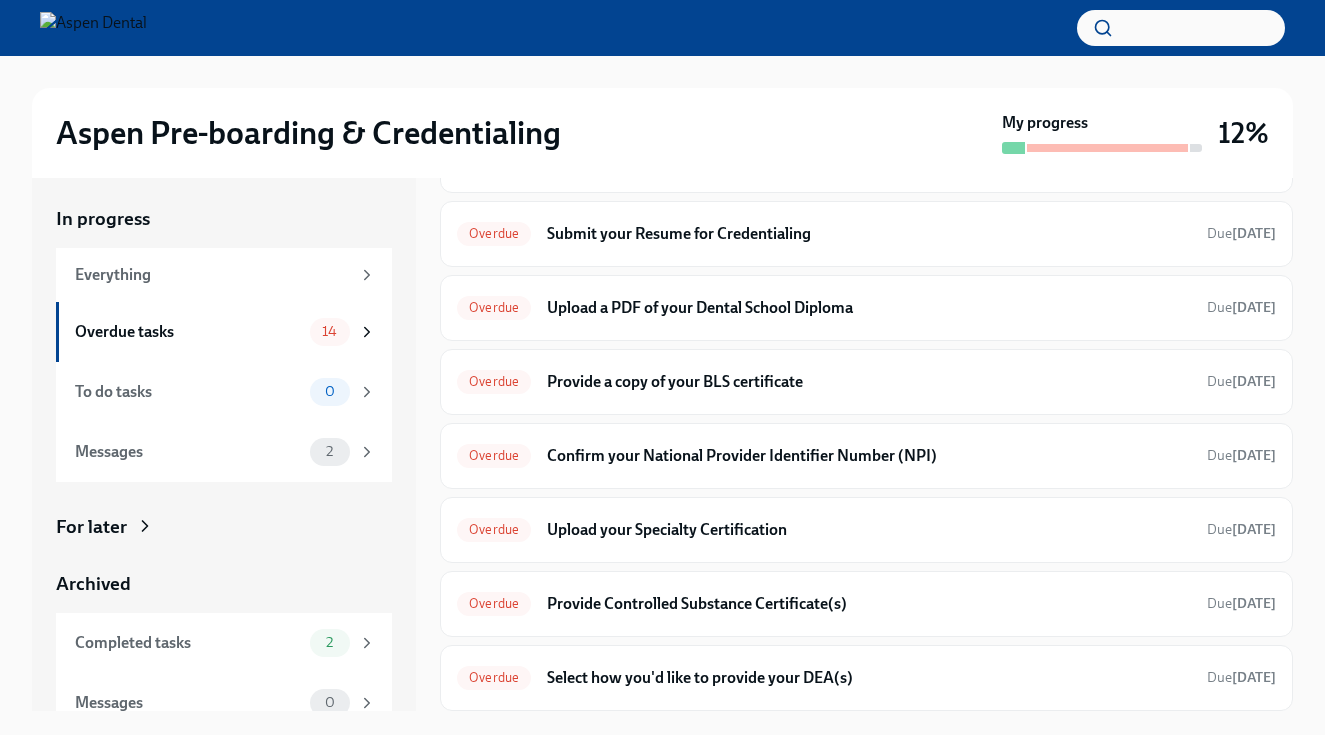 scroll, scrollTop: 612, scrollLeft: 0, axis: vertical 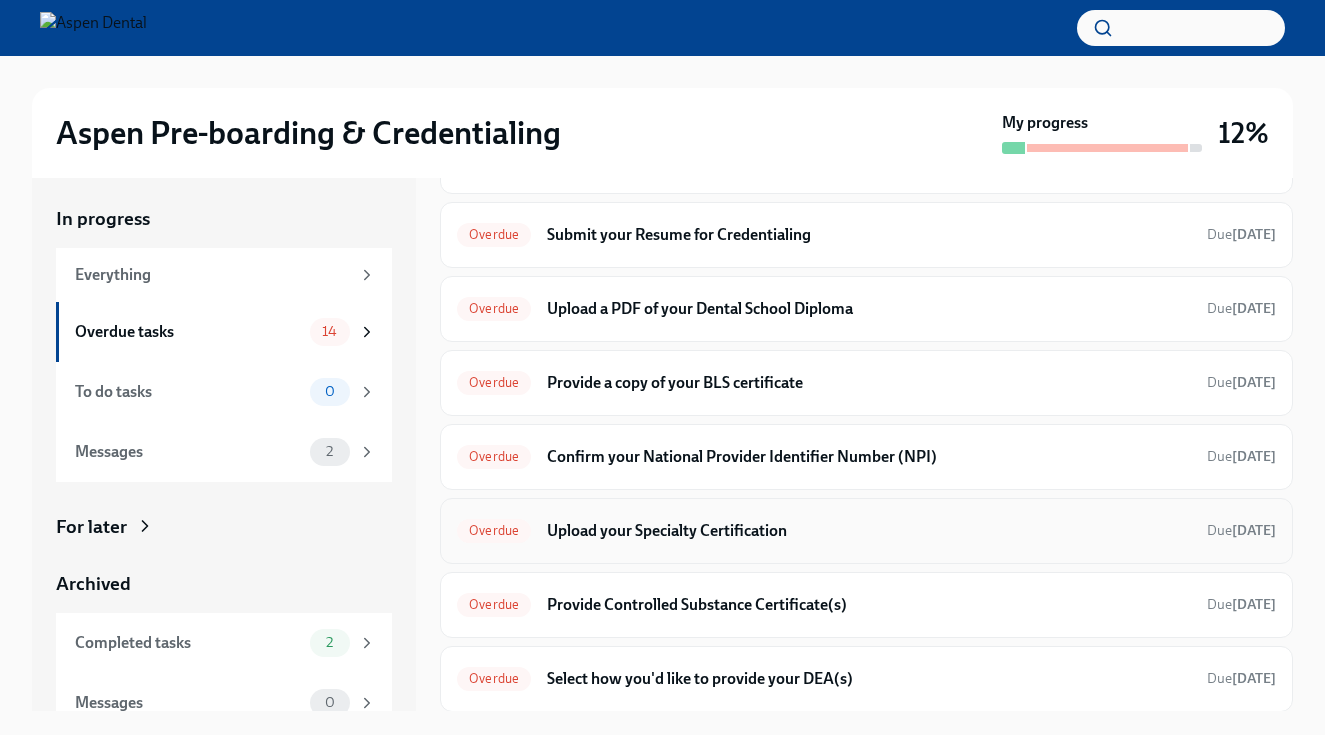 click on "Upload your Specialty Certification" at bounding box center [869, 531] 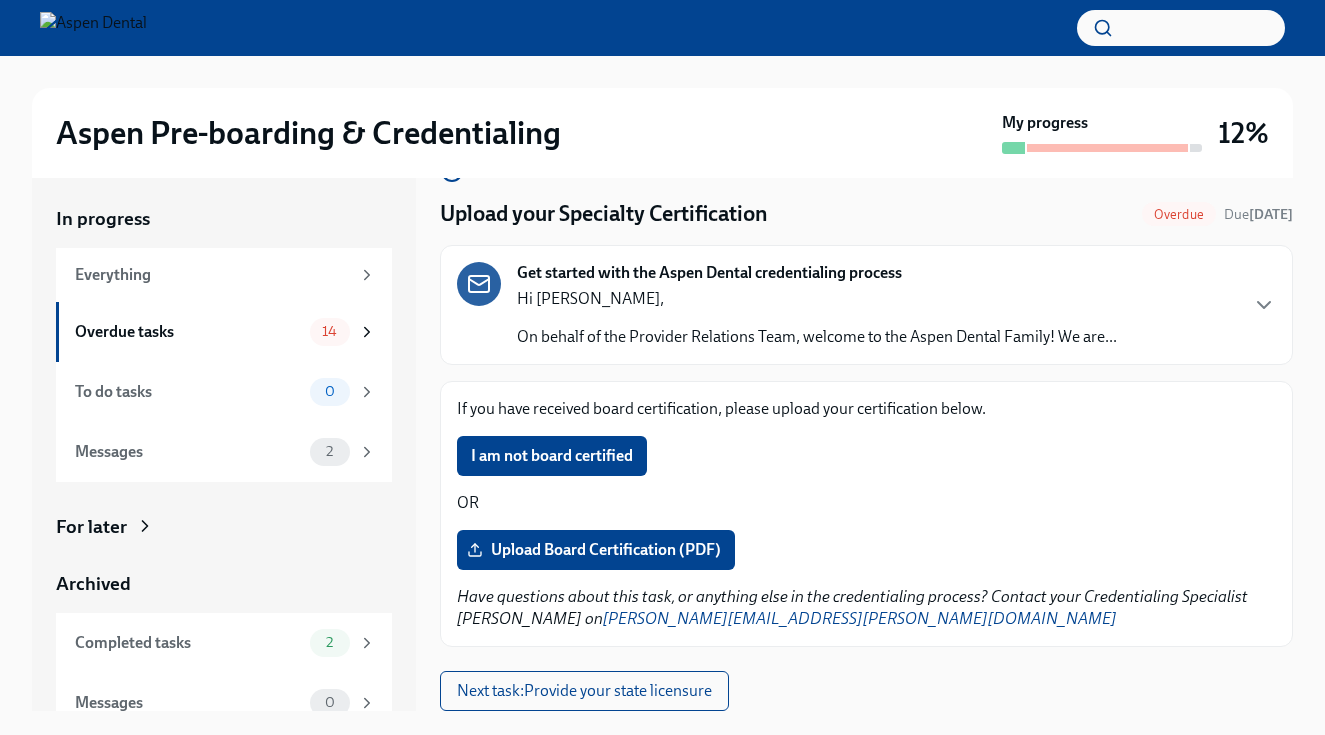 scroll, scrollTop: 47, scrollLeft: 0, axis: vertical 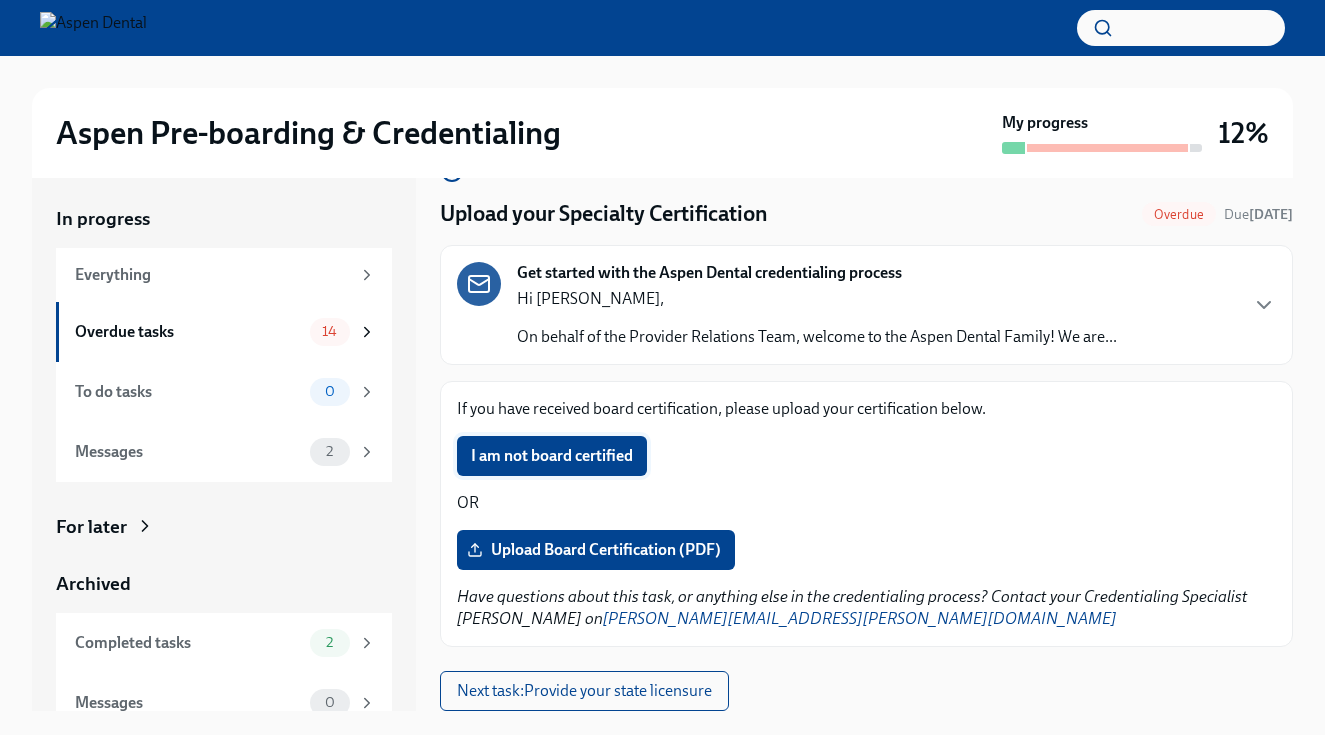click on "I am not board certified" at bounding box center [552, 456] 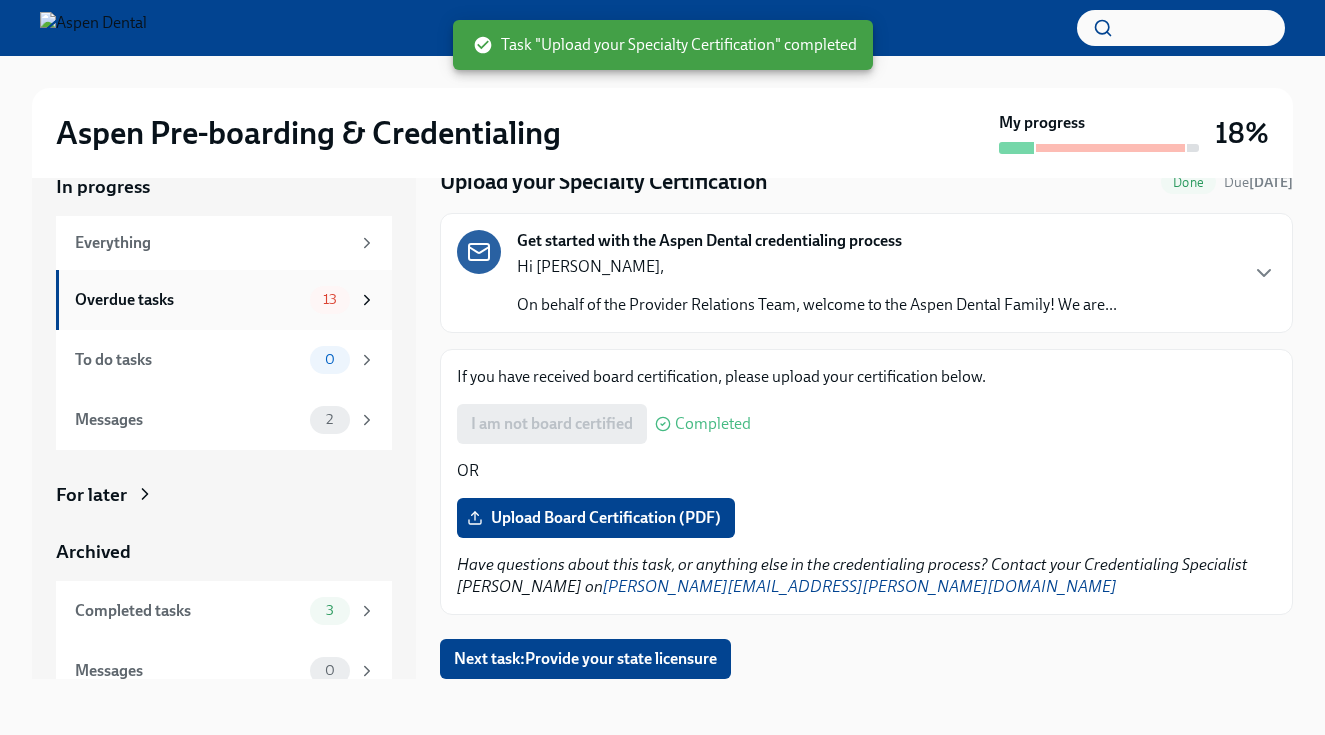 scroll, scrollTop: 36, scrollLeft: 0, axis: vertical 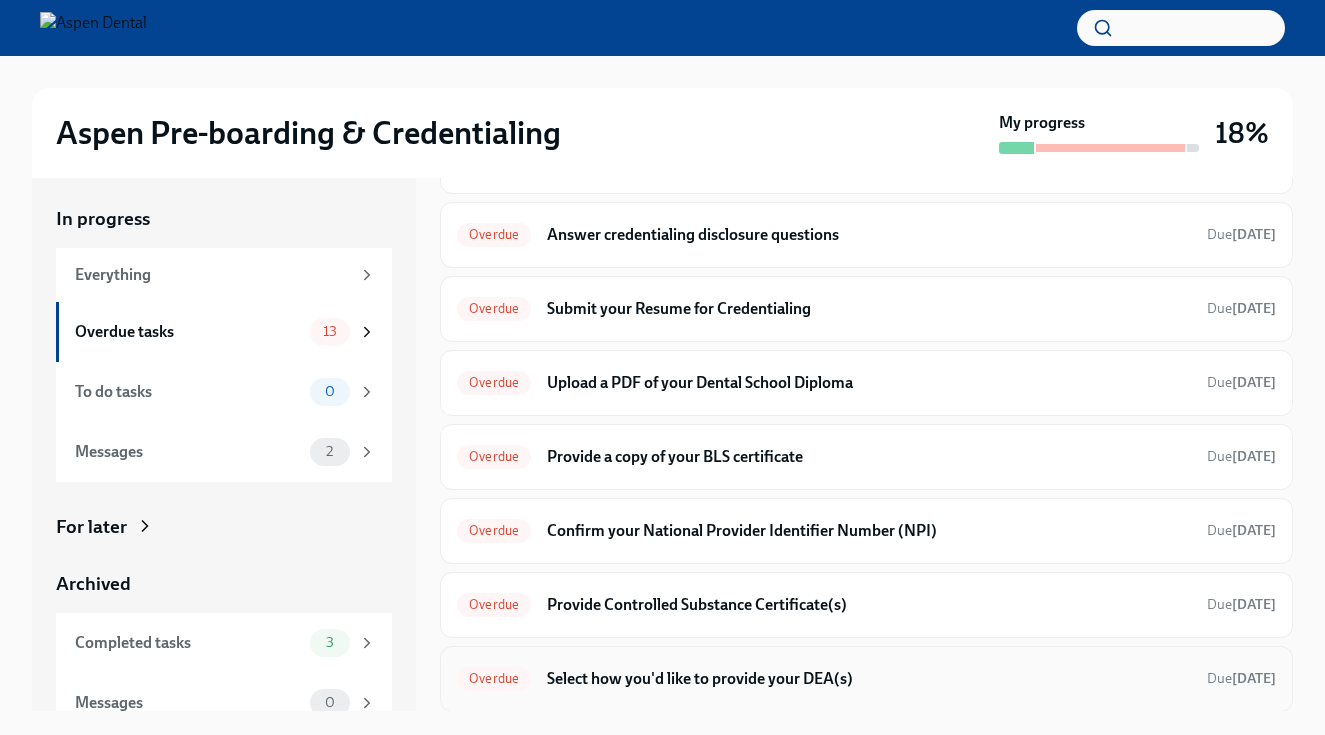 click on "Select how you'd like to provide your DEA(s)" at bounding box center (869, 679) 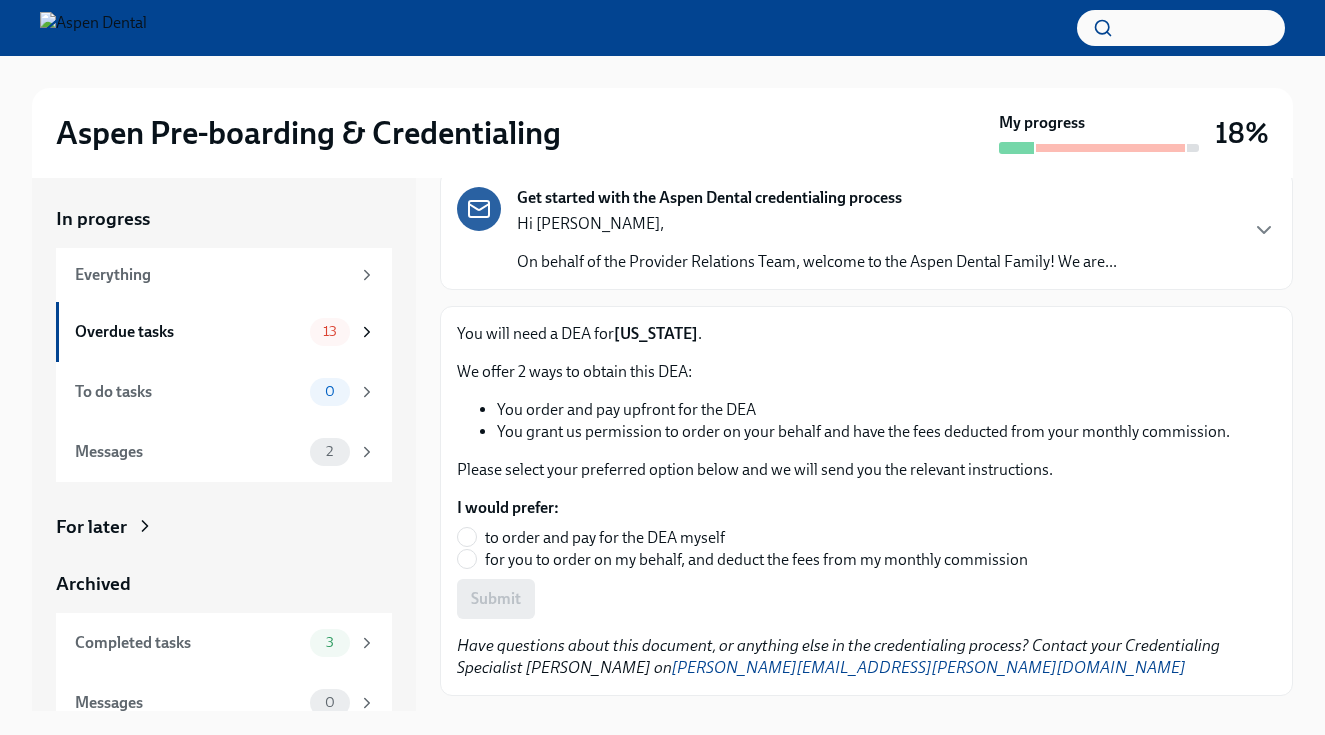 scroll, scrollTop: 141, scrollLeft: 0, axis: vertical 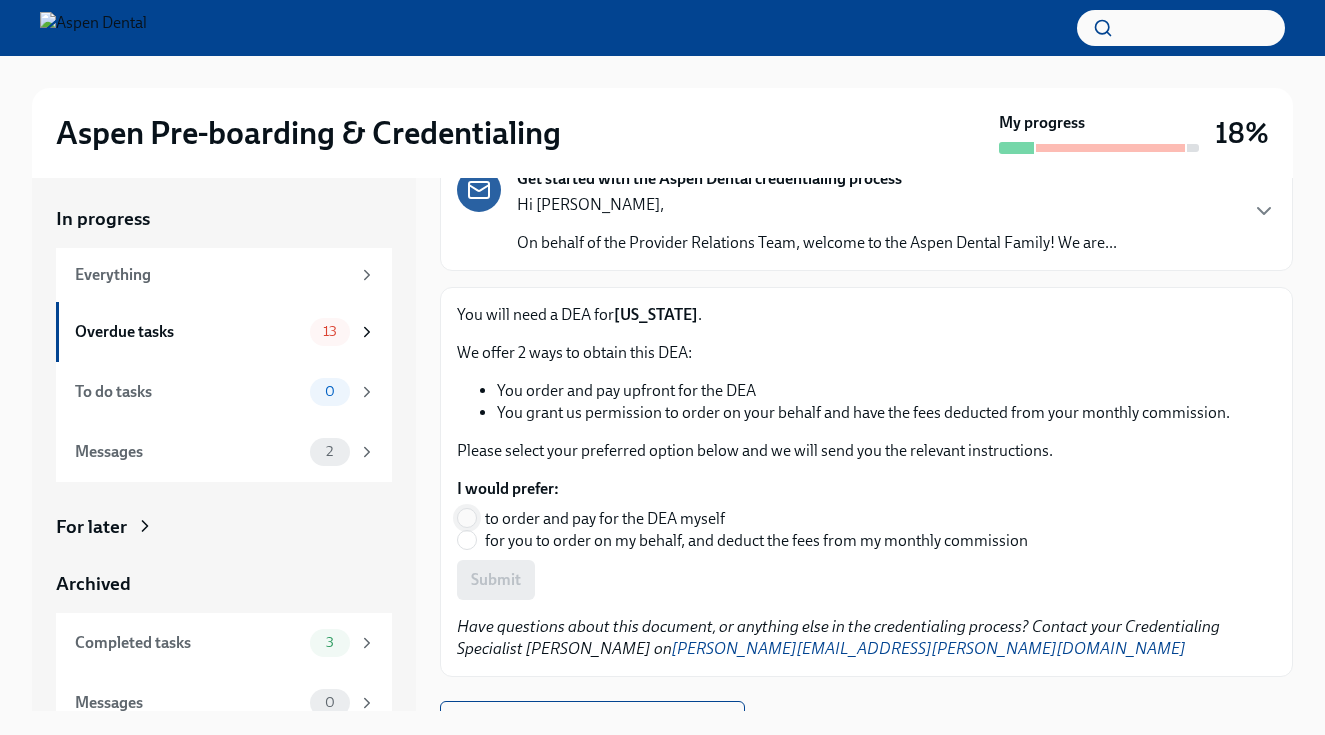 click on "to order and pay for the DEA myself" at bounding box center (467, 518) 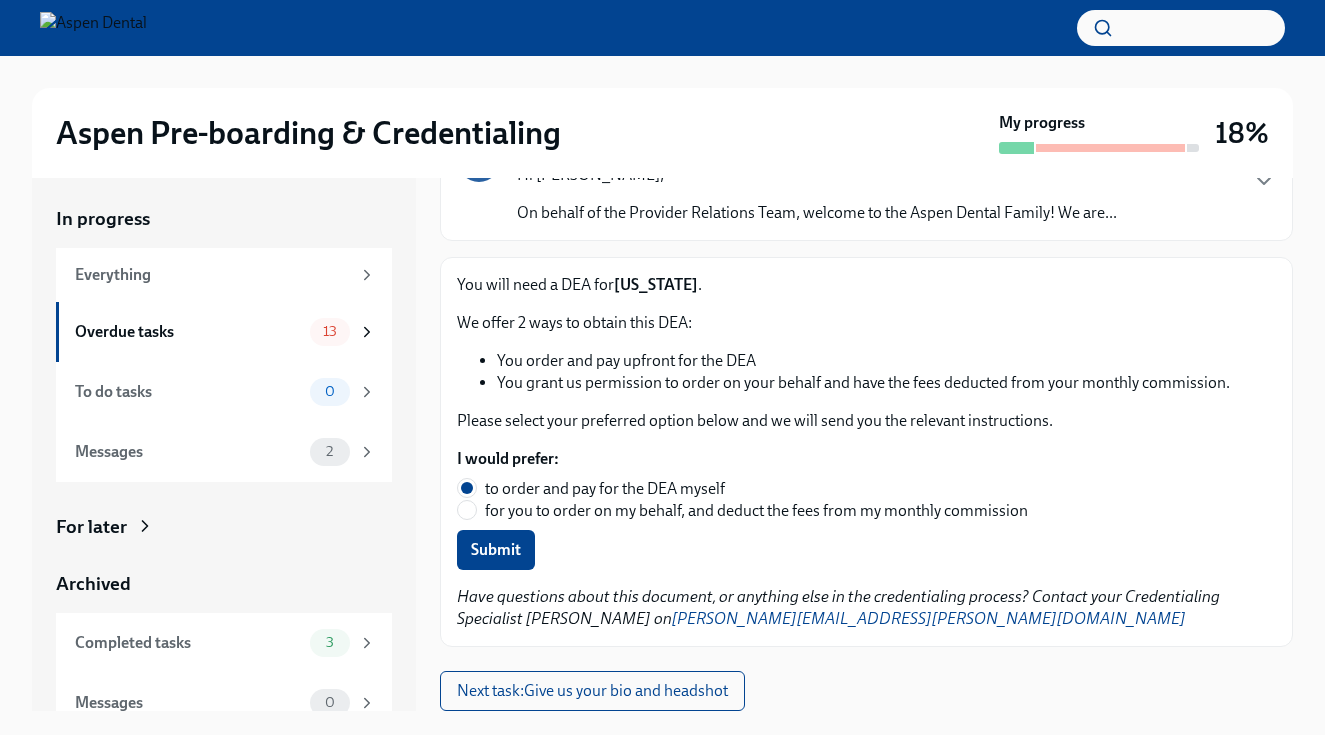 scroll, scrollTop: 0, scrollLeft: 0, axis: both 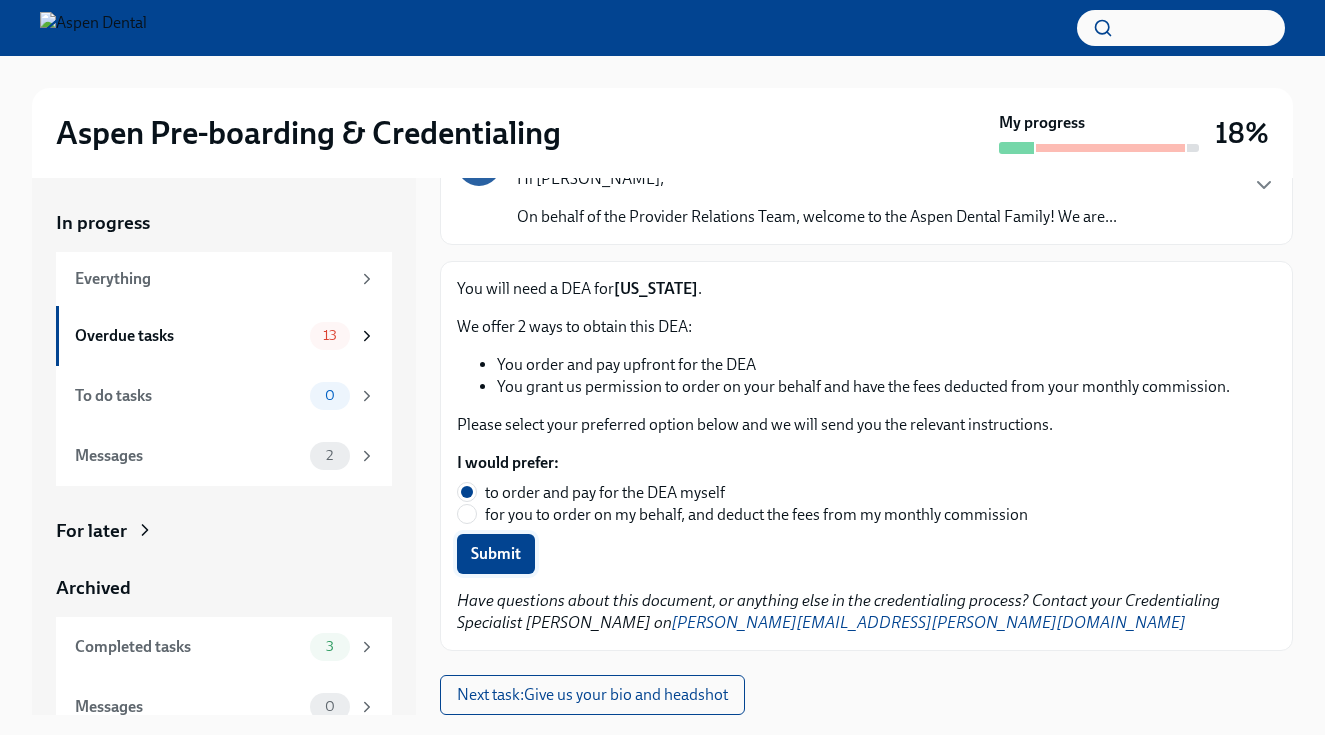 click on "Submit" at bounding box center (496, 554) 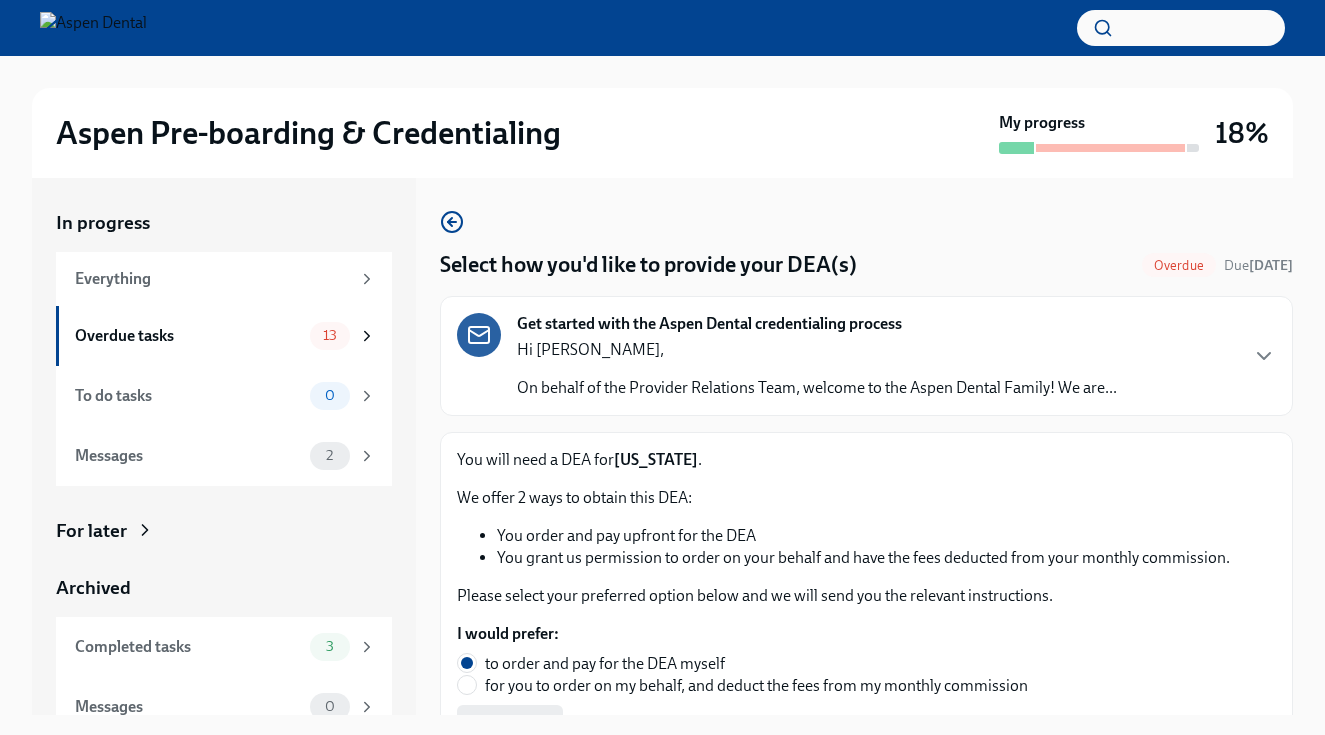 scroll, scrollTop: 0, scrollLeft: 0, axis: both 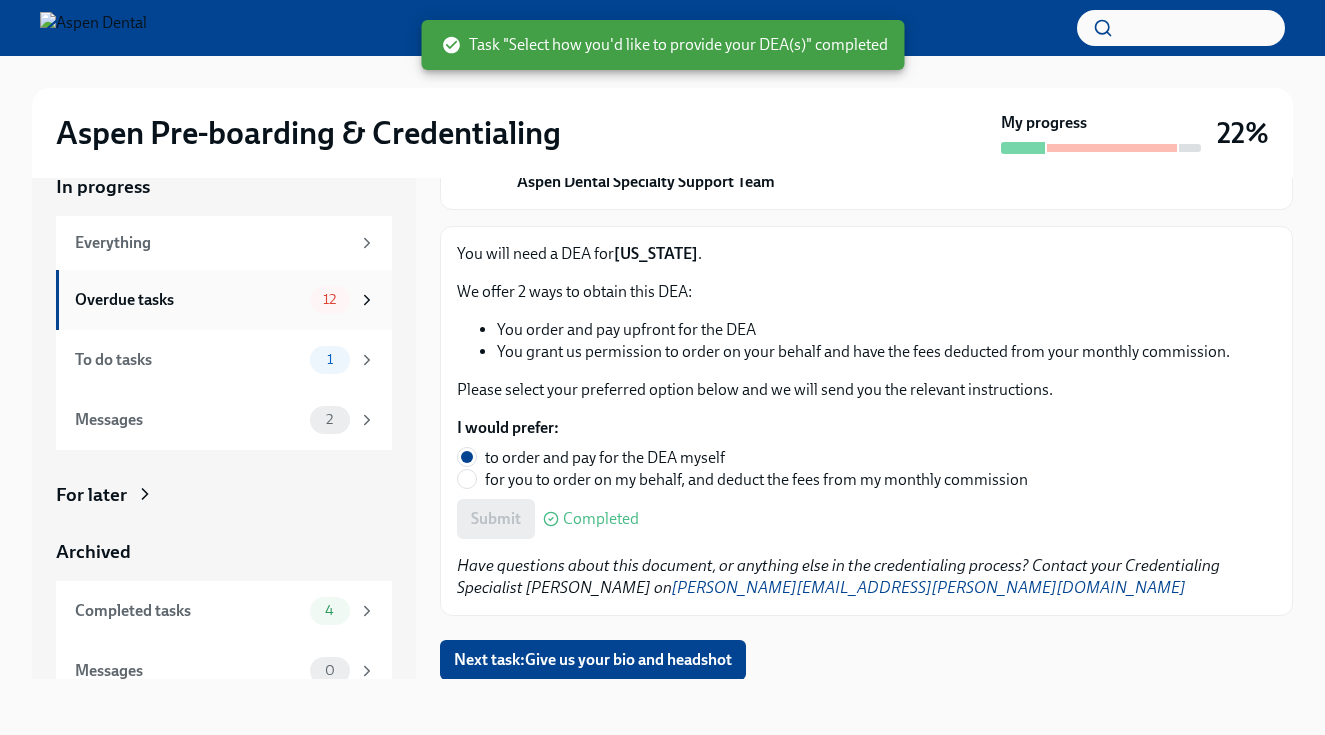 click on "Overdue tasks" at bounding box center (188, 300) 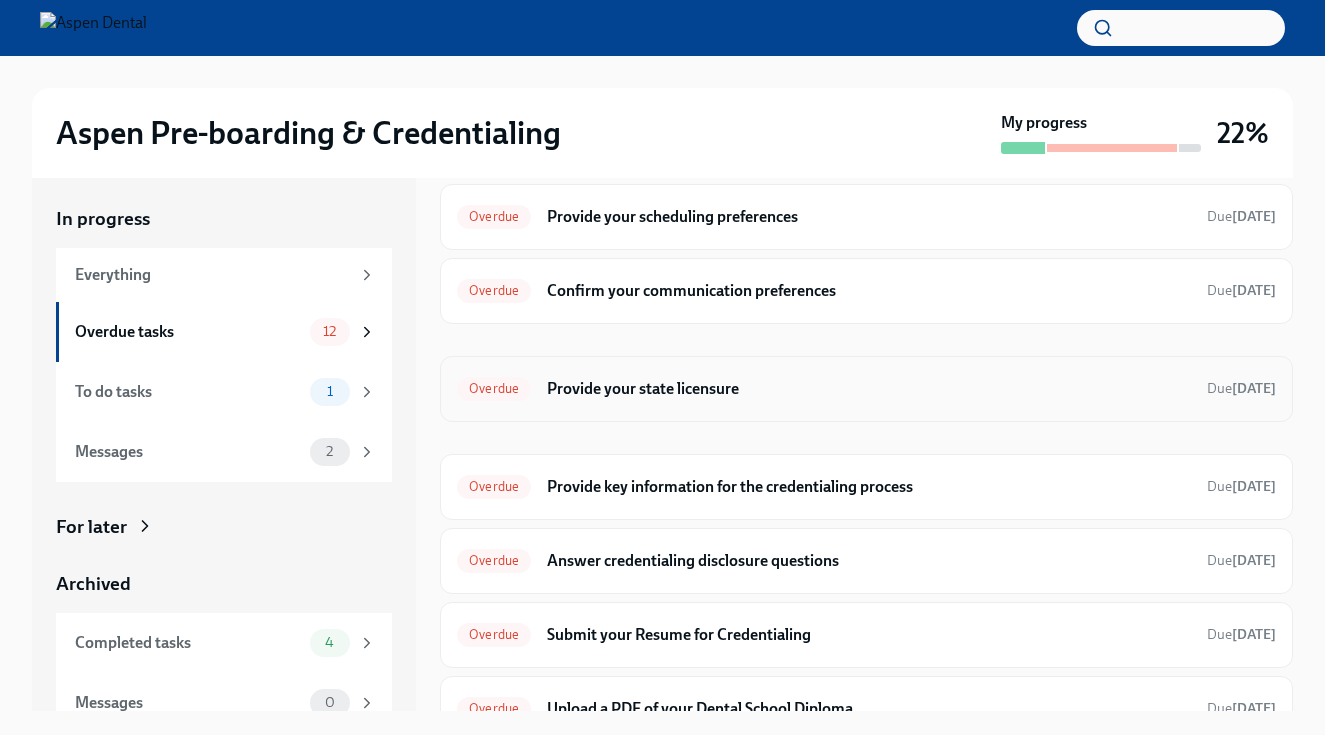 scroll, scrollTop: 257, scrollLeft: 0, axis: vertical 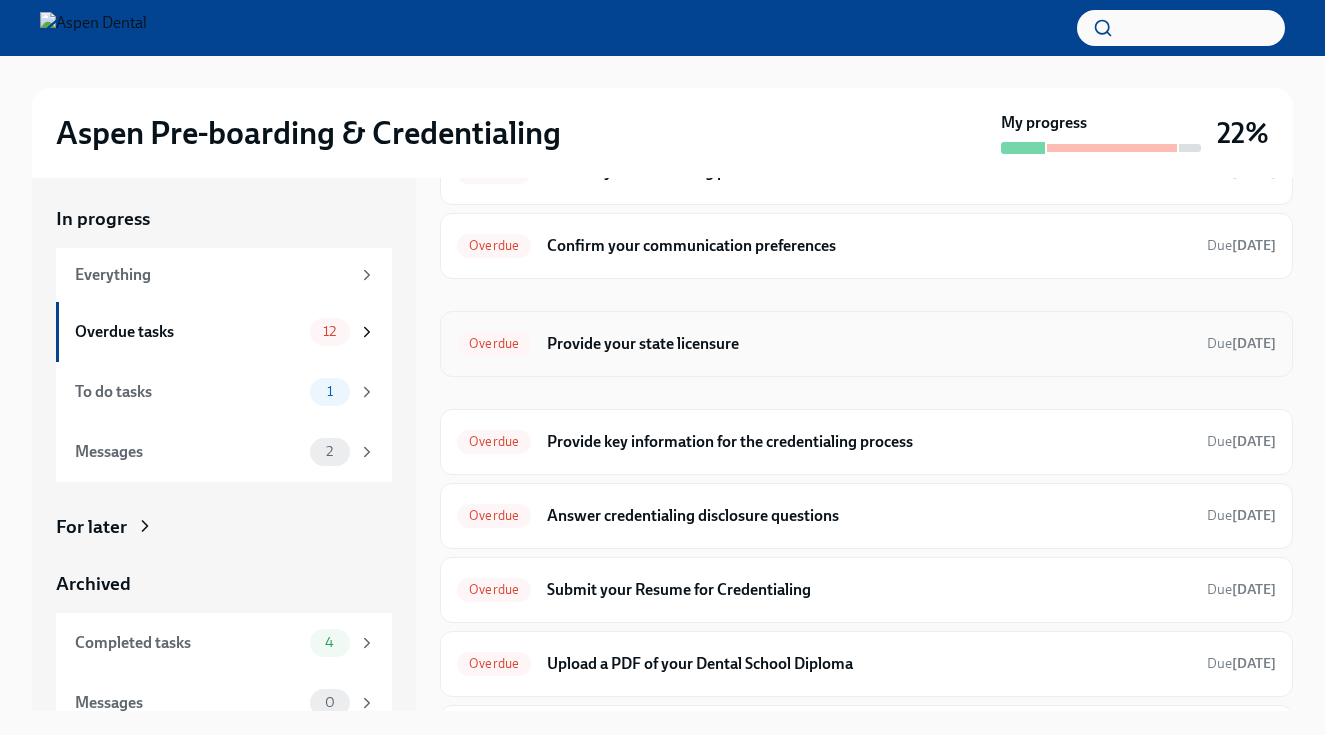 click on "Provide your state licensure" at bounding box center [869, 344] 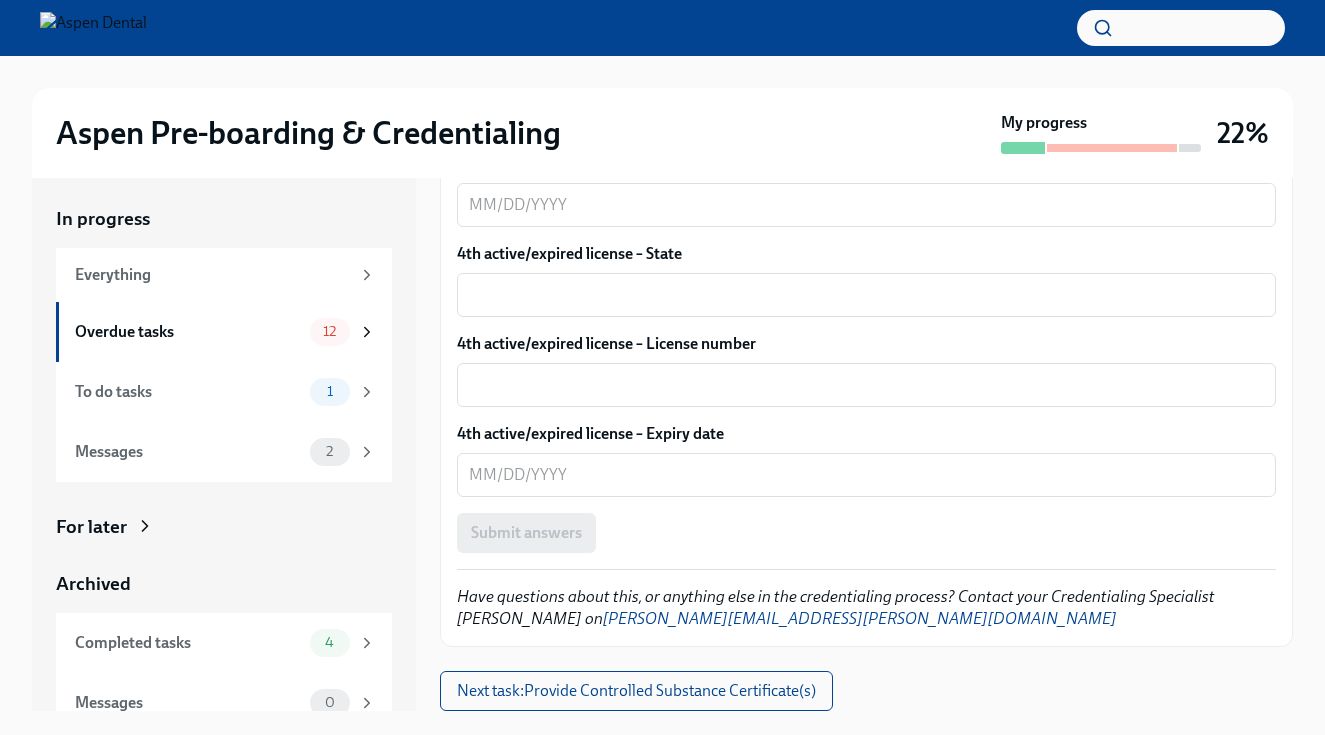 scroll, scrollTop: 1408, scrollLeft: 0, axis: vertical 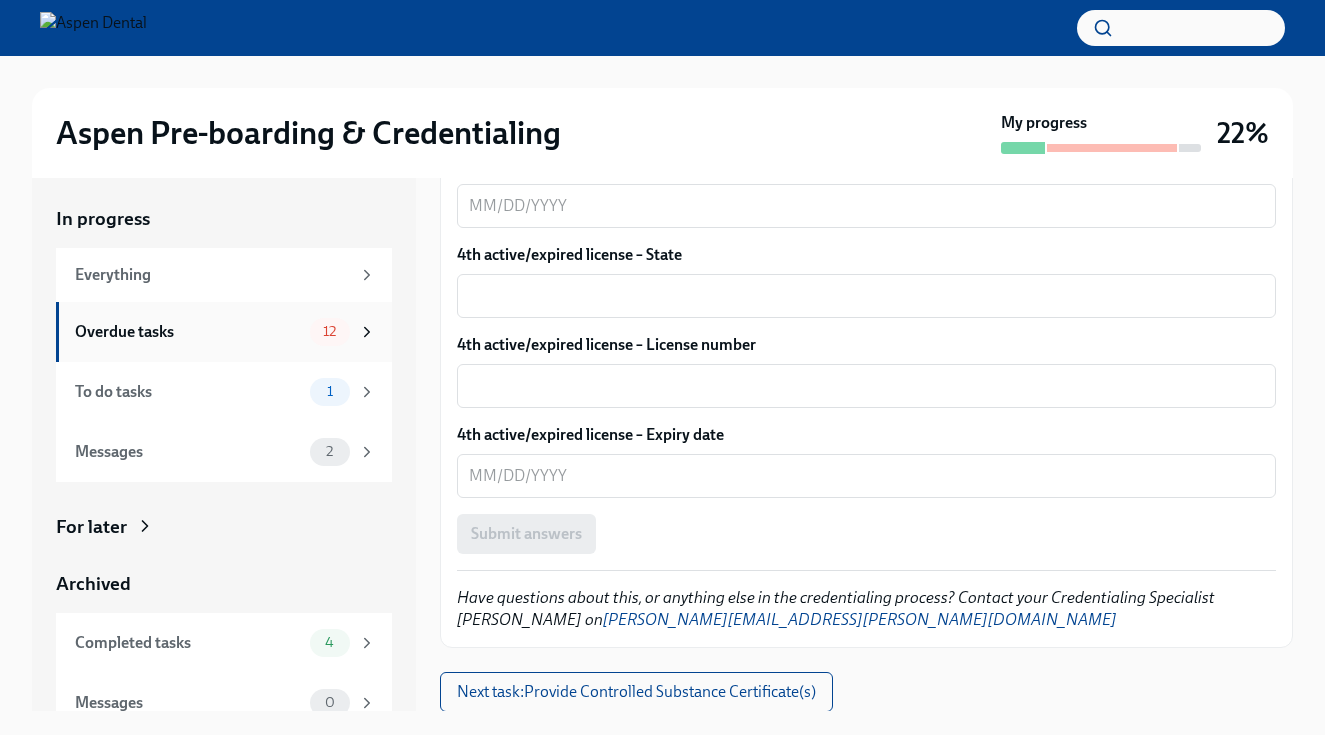 click on "Overdue tasks" at bounding box center [188, 332] 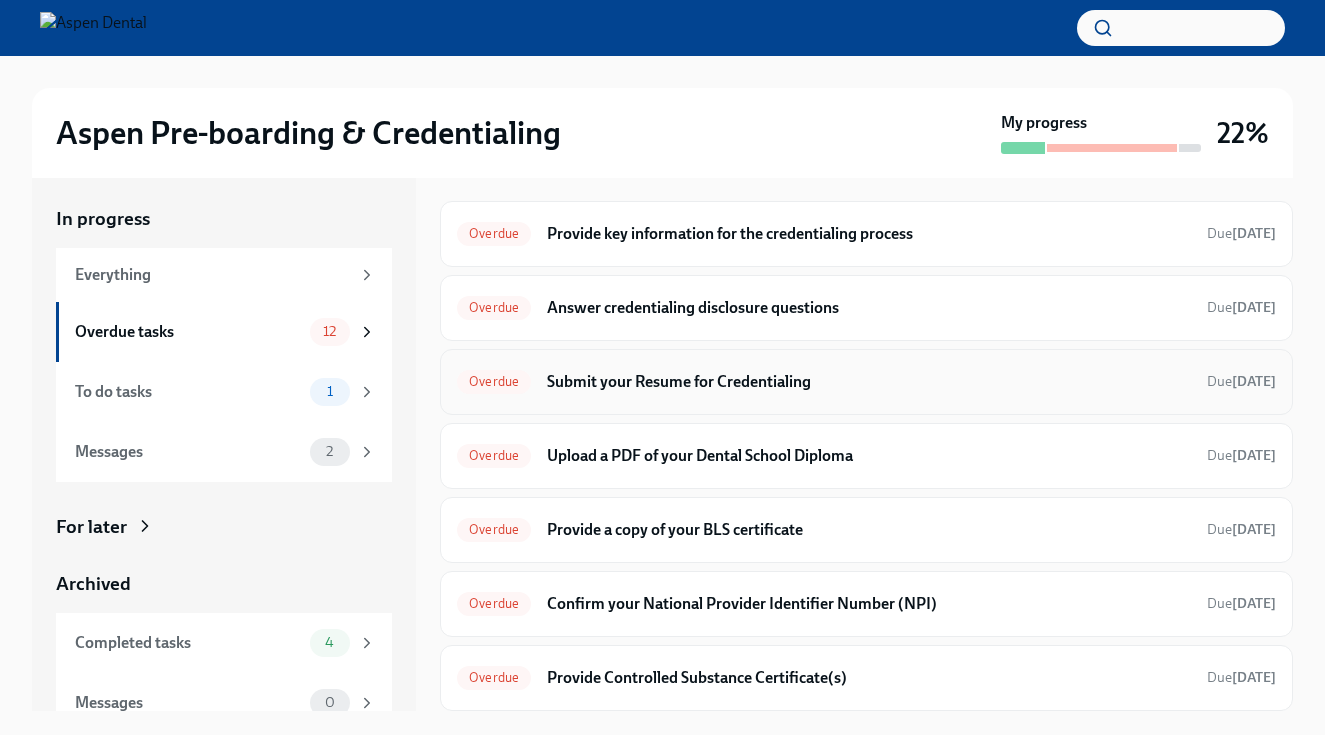 scroll, scrollTop: 464, scrollLeft: 0, axis: vertical 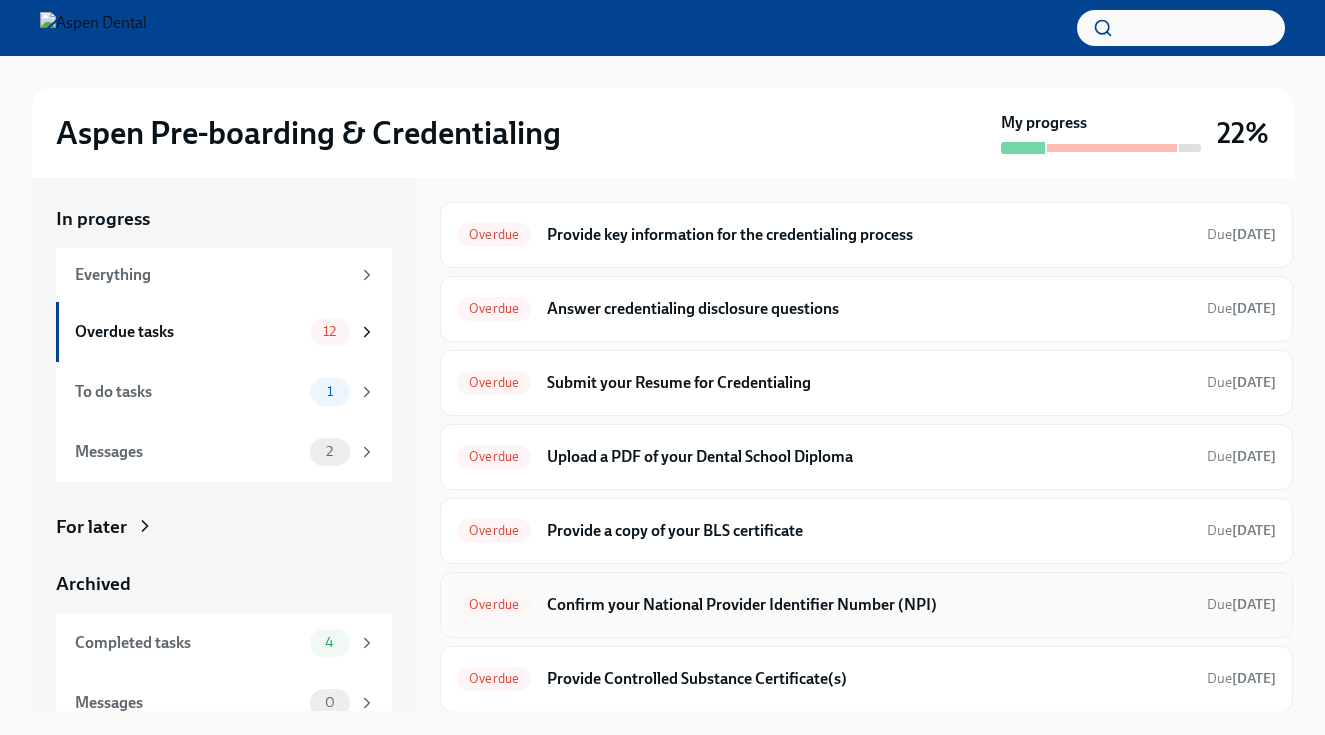 click on "Confirm your National Provider Identifier Number (NPI)" at bounding box center (869, 605) 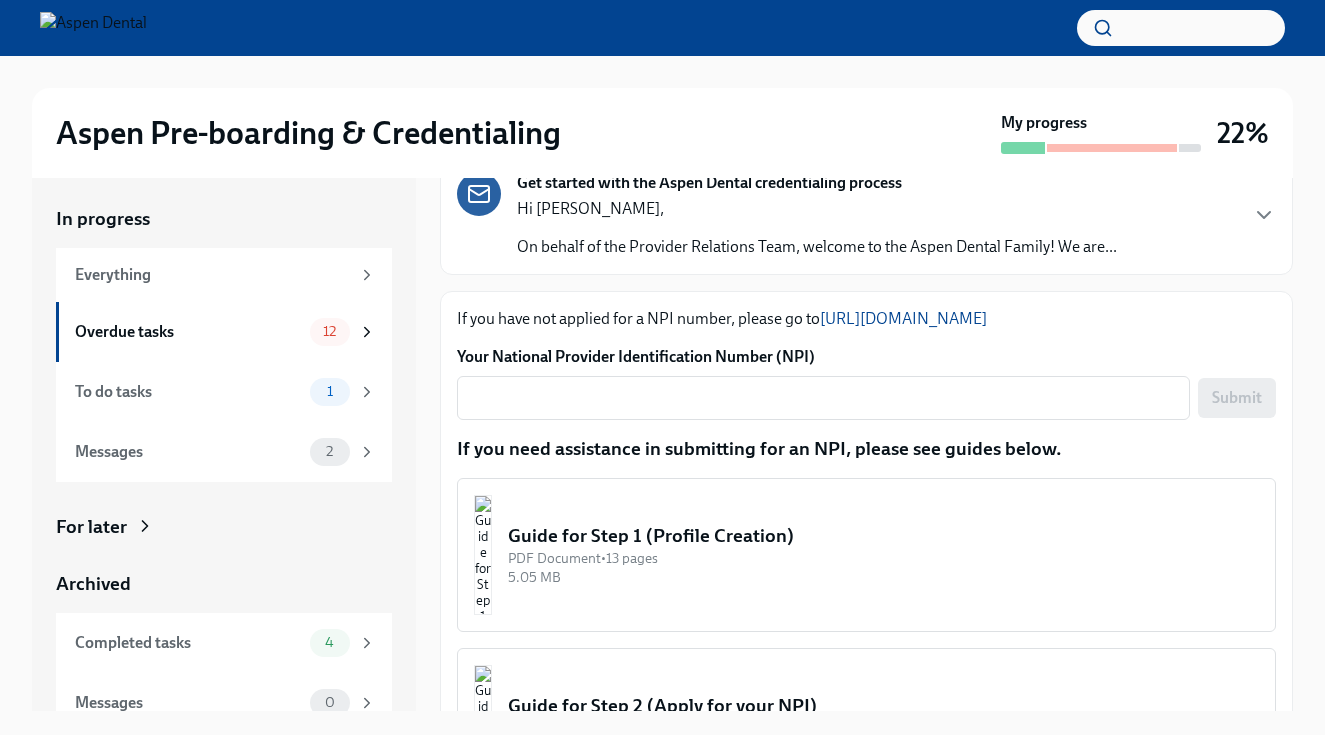 scroll, scrollTop: 128, scrollLeft: 0, axis: vertical 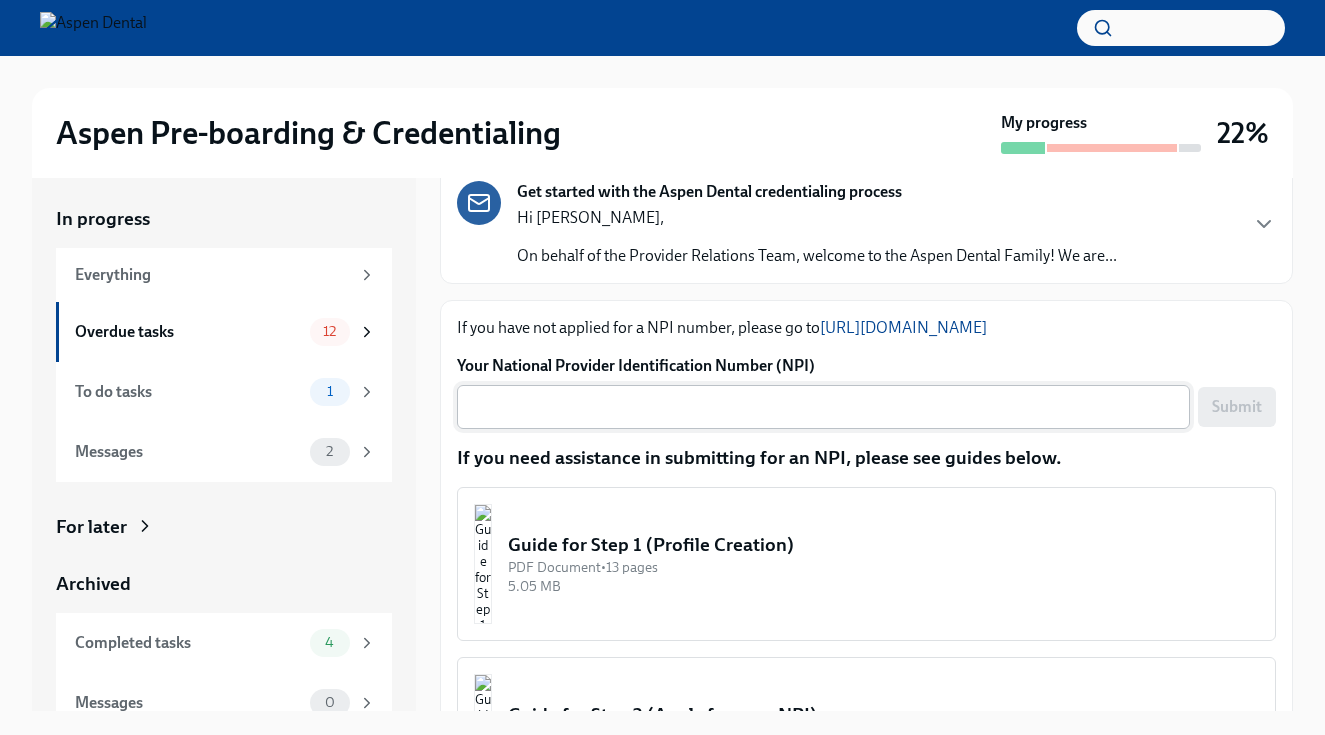 click on "Your National Provider Identification Number (NPI)" at bounding box center [823, 407] 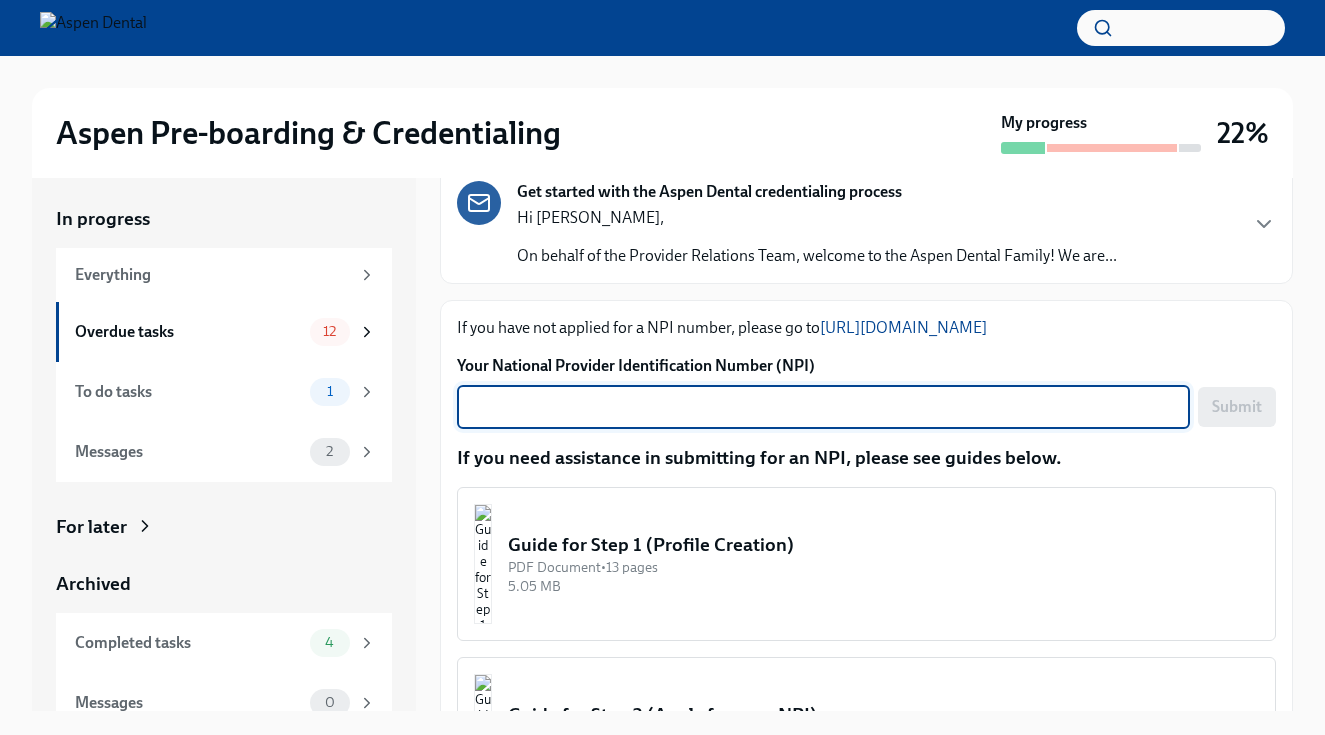 paste on "1043880537" 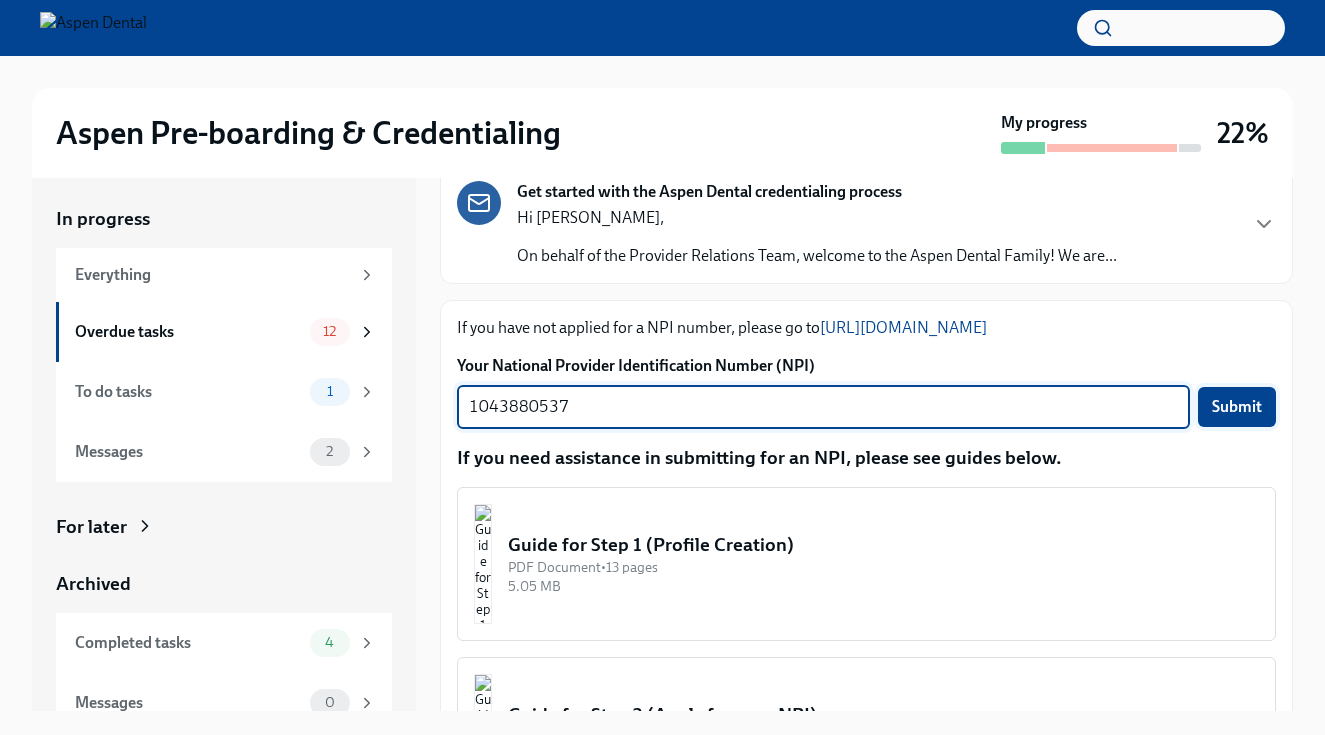 type on "1043880537" 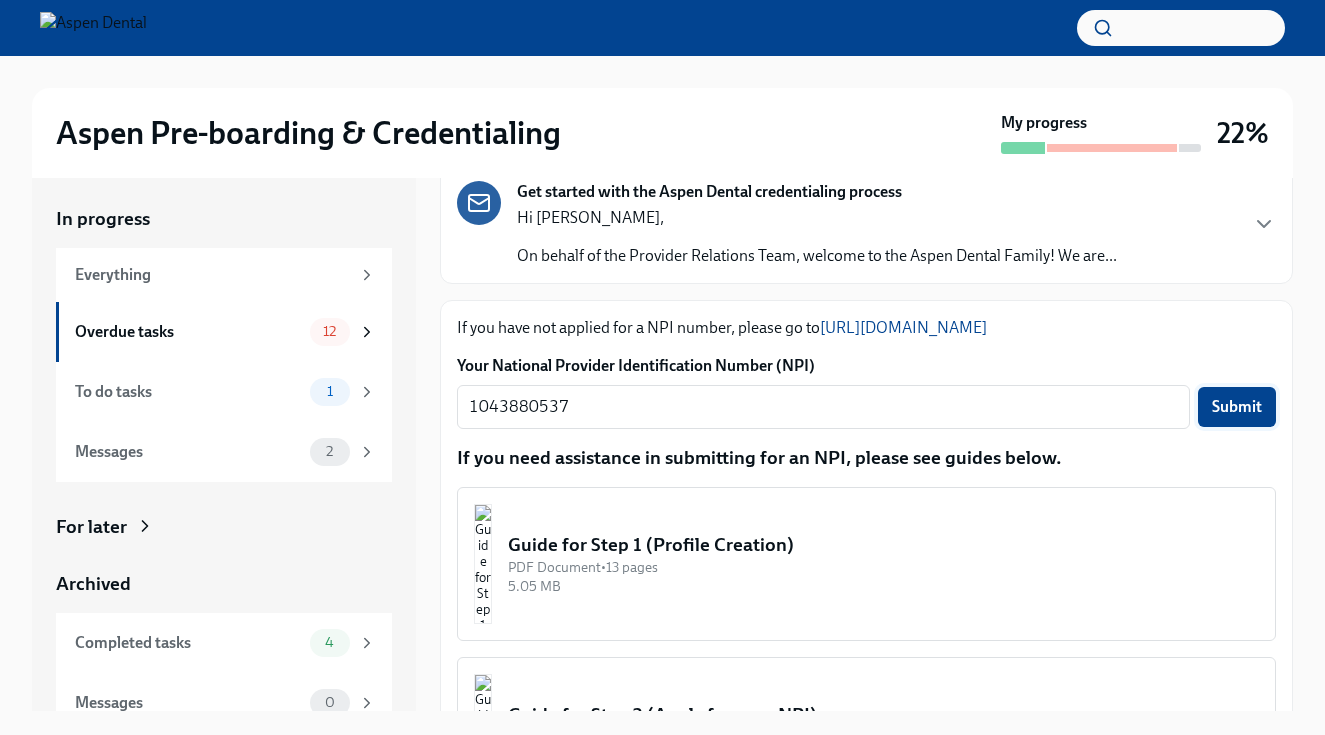 click on "Submit" at bounding box center (1237, 407) 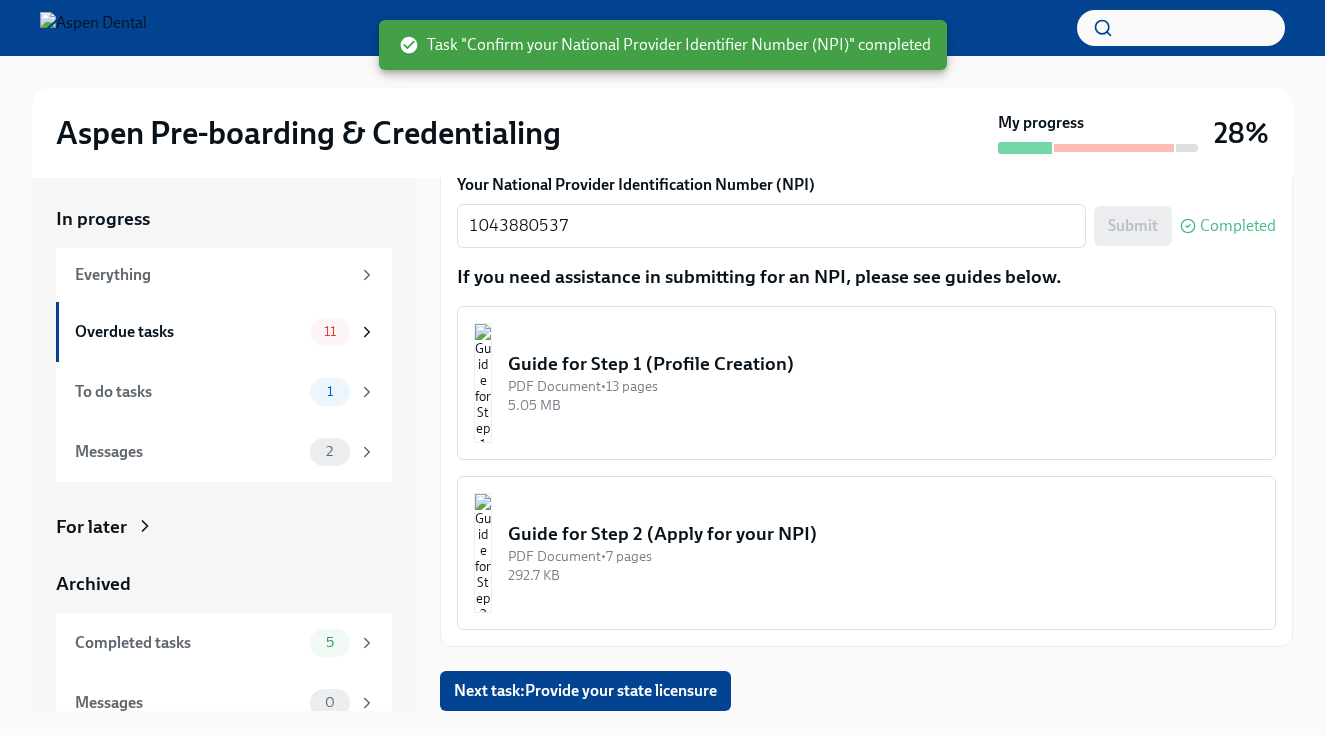 scroll, scrollTop: 308, scrollLeft: 0, axis: vertical 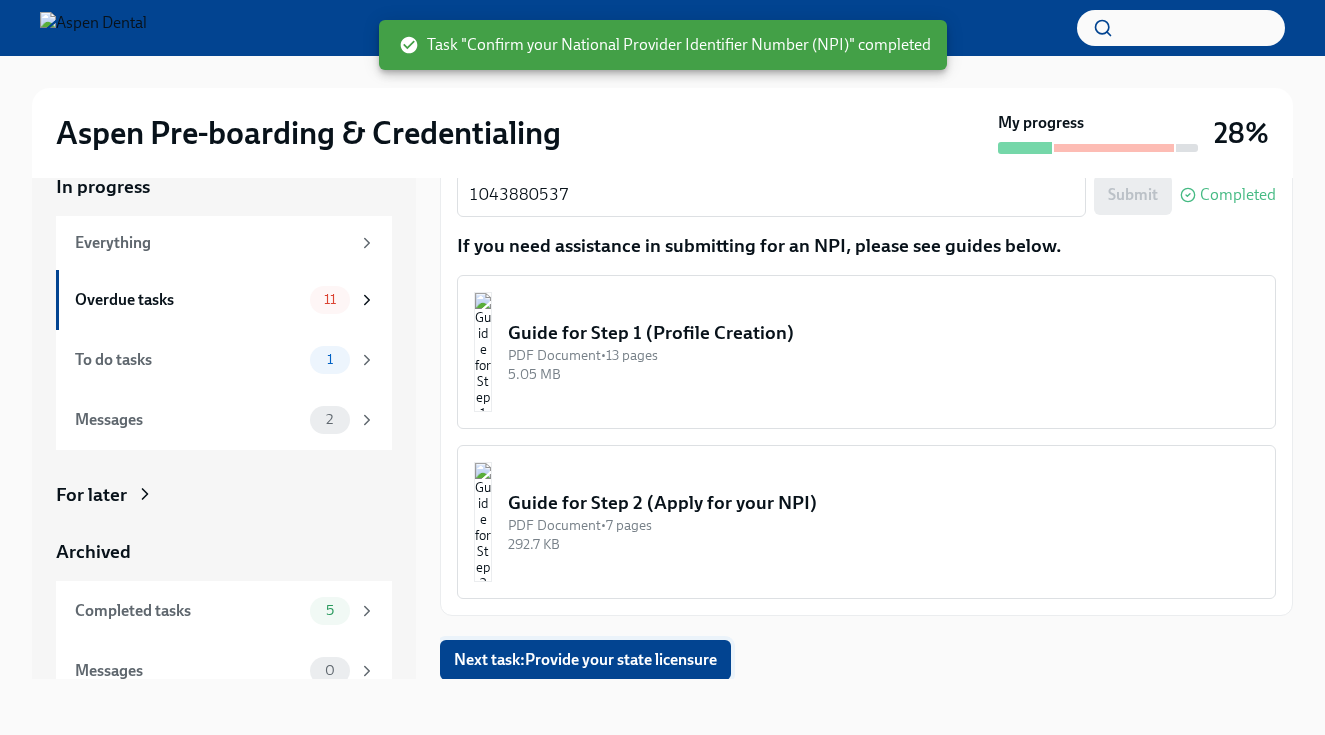 click on "Next task :  Provide your state licensure" at bounding box center (585, 660) 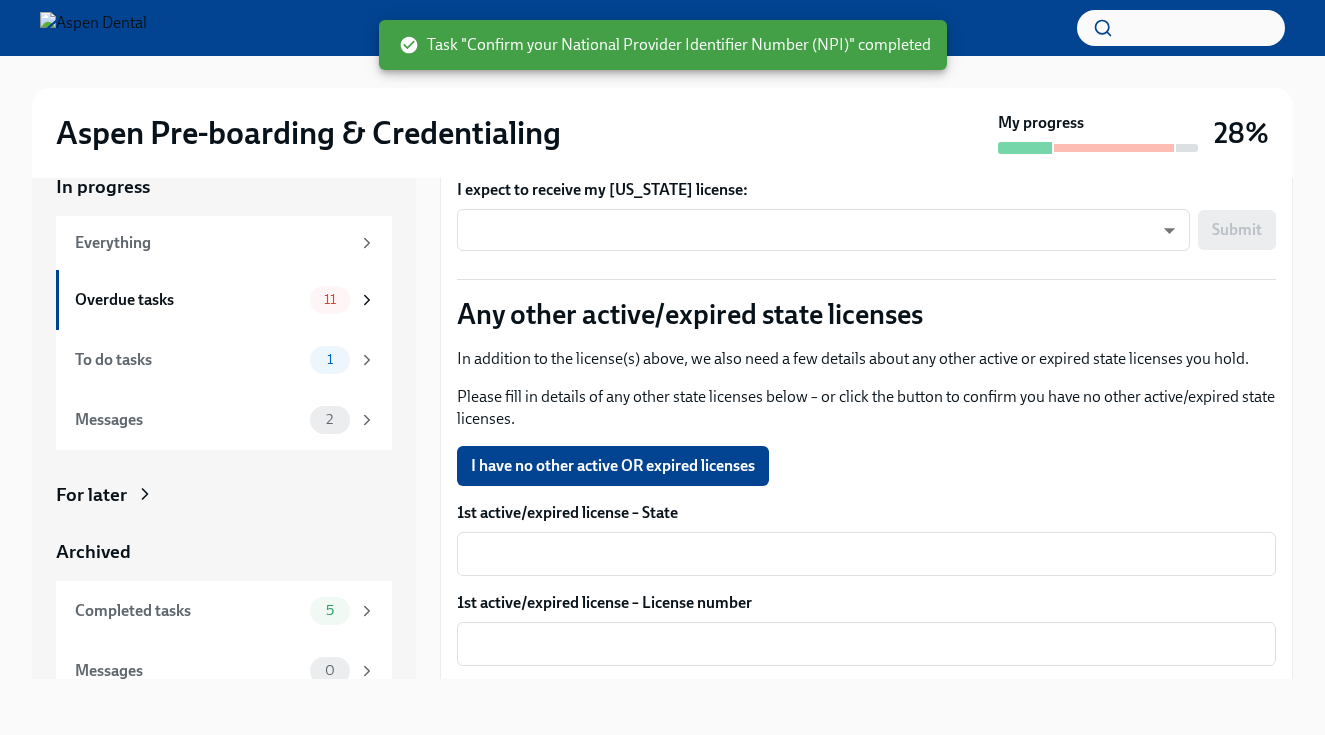 scroll, scrollTop: 0, scrollLeft: 0, axis: both 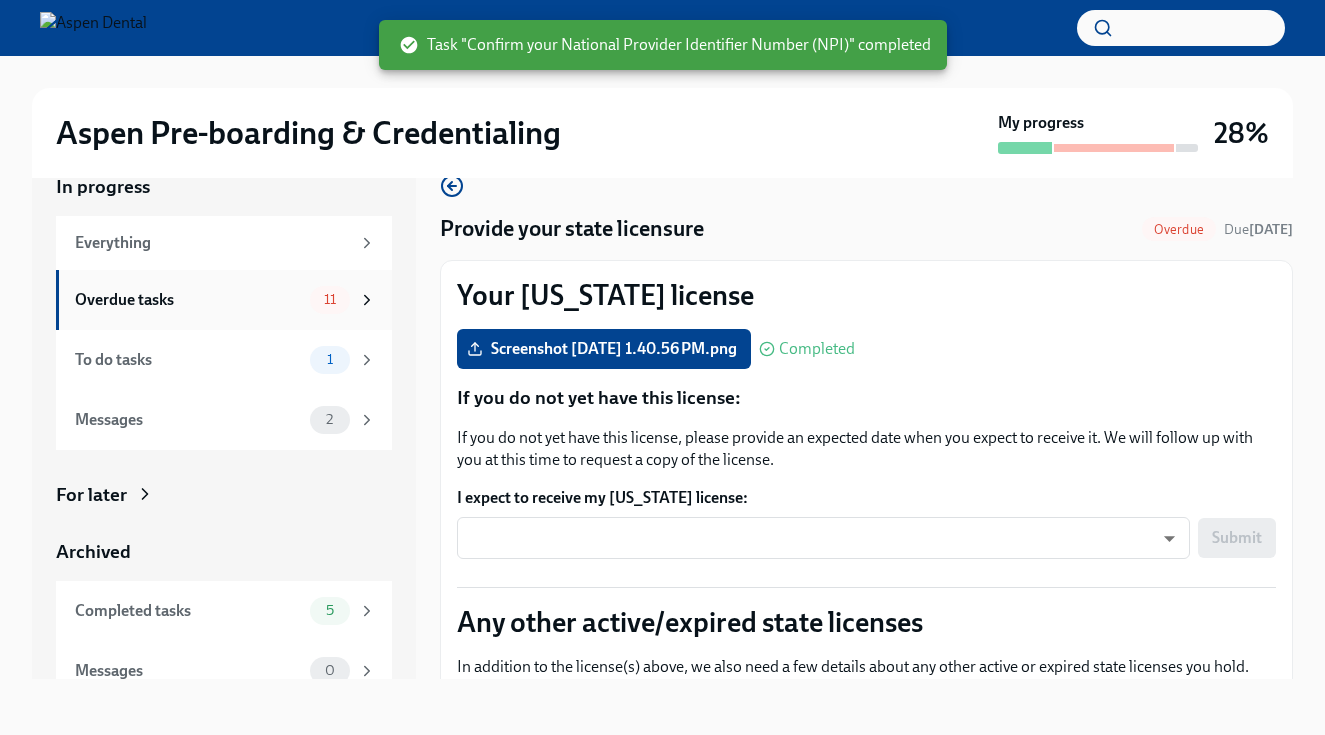 click on "Overdue tasks" at bounding box center (188, 300) 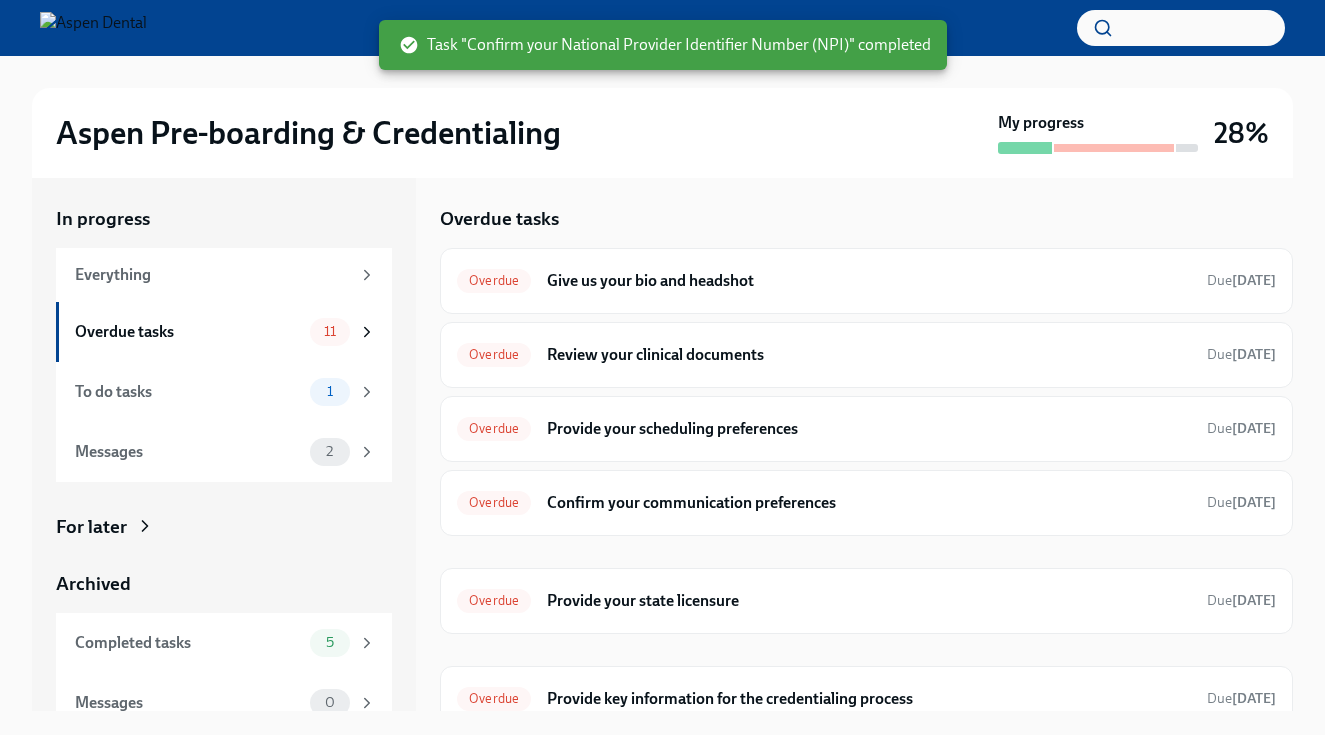 scroll, scrollTop: 4, scrollLeft: 0, axis: vertical 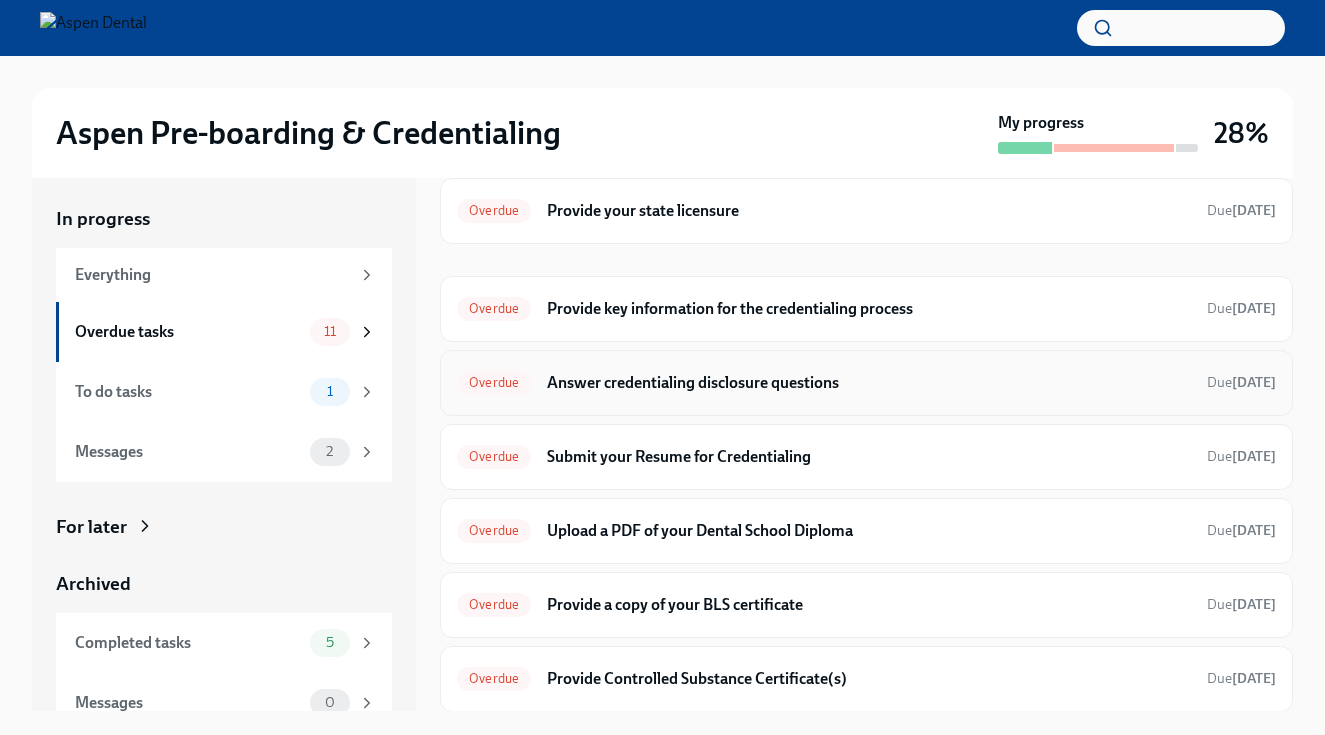 click on "Overdue Answer credentialing disclosure questions Due  [DATE]" at bounding box center (866, 383) 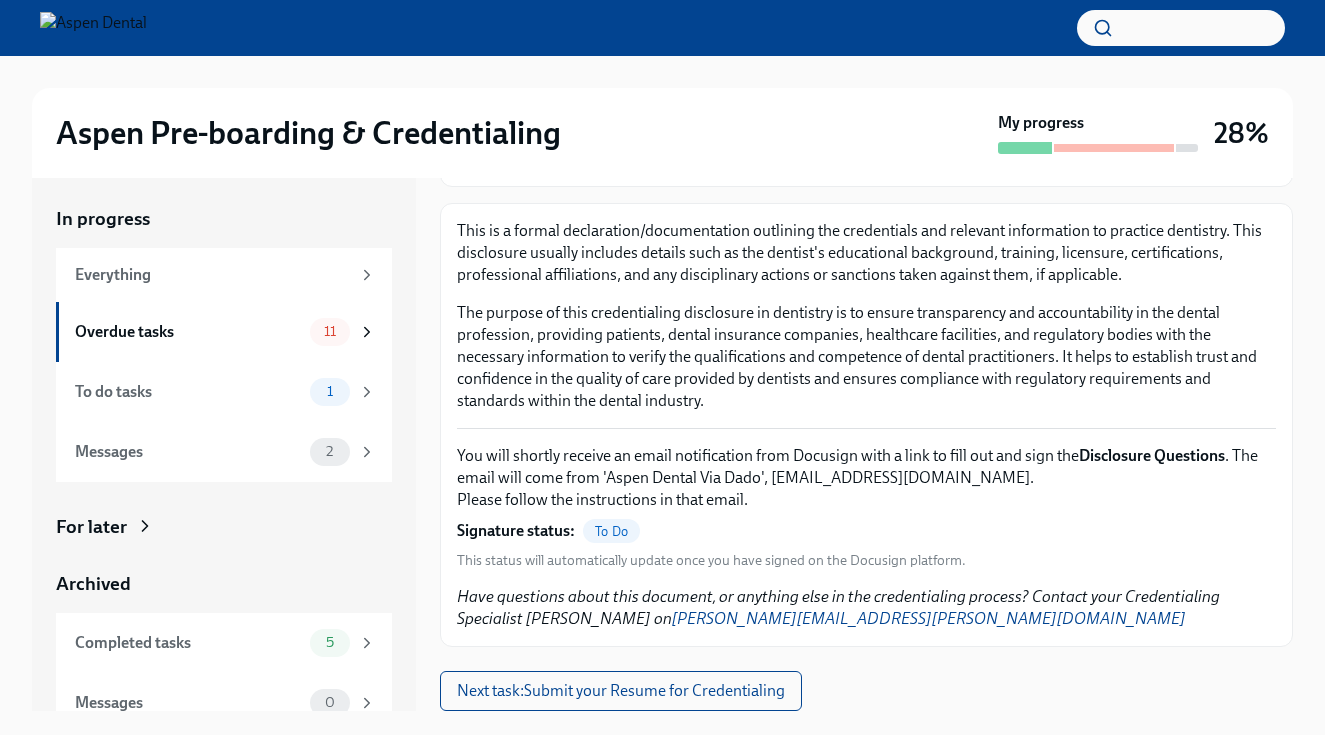 scroll, scrollTop: 225, scrollLeft: 0, axis: vertical 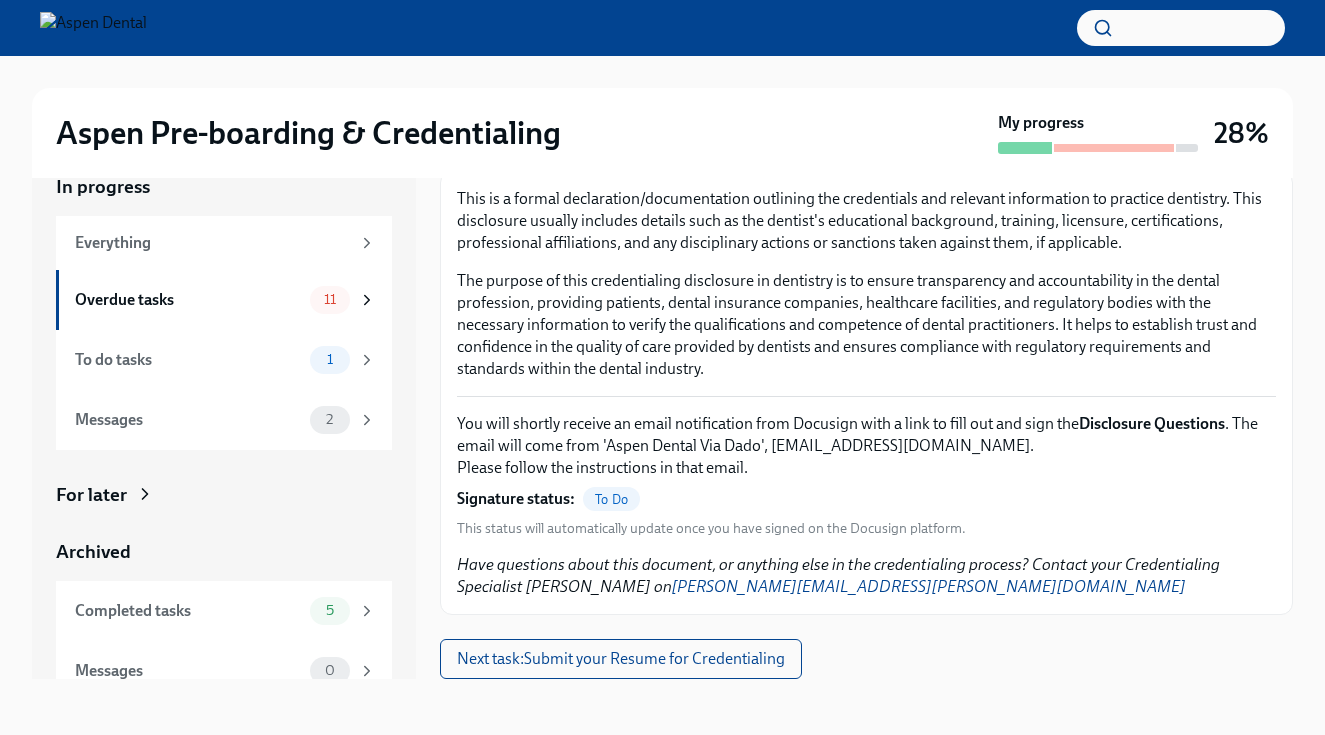 click on "To Do" at bounding box center (611, 499) 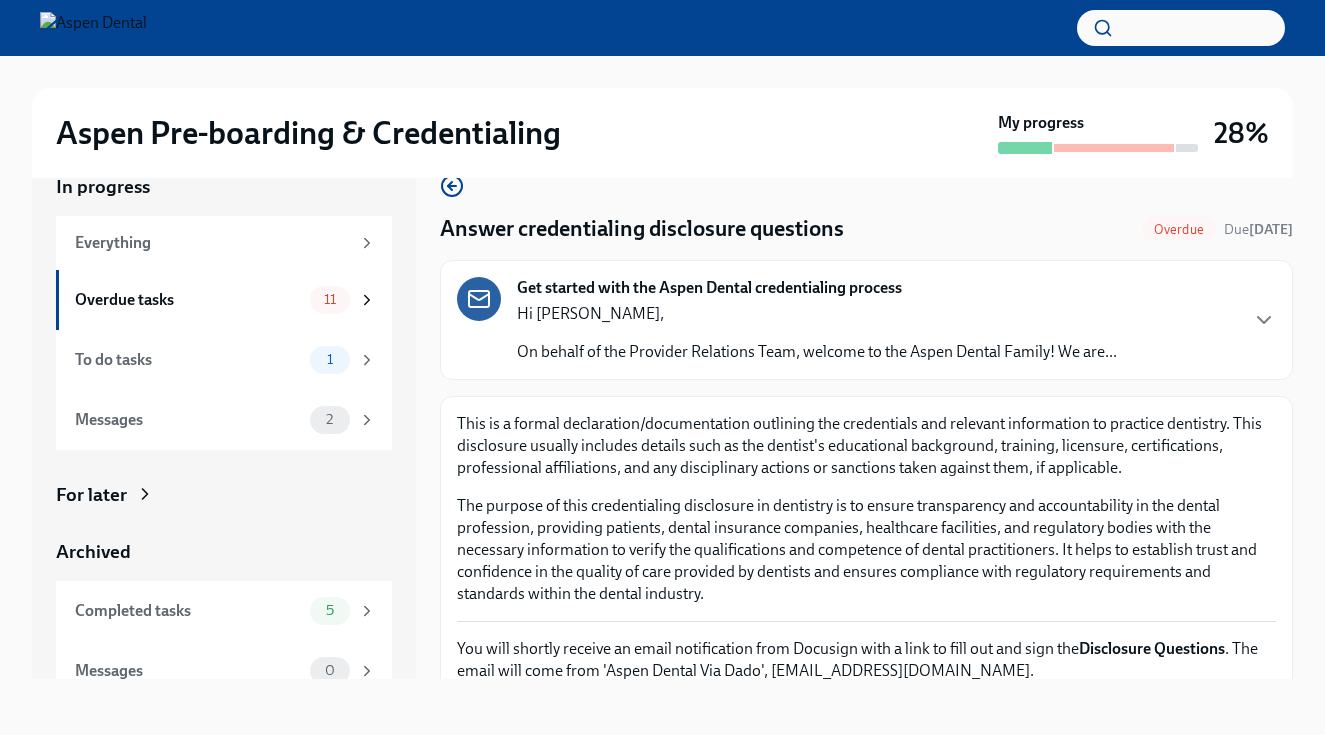 scroll, scrollTop: 0, scrollLeft: 0, axis: both 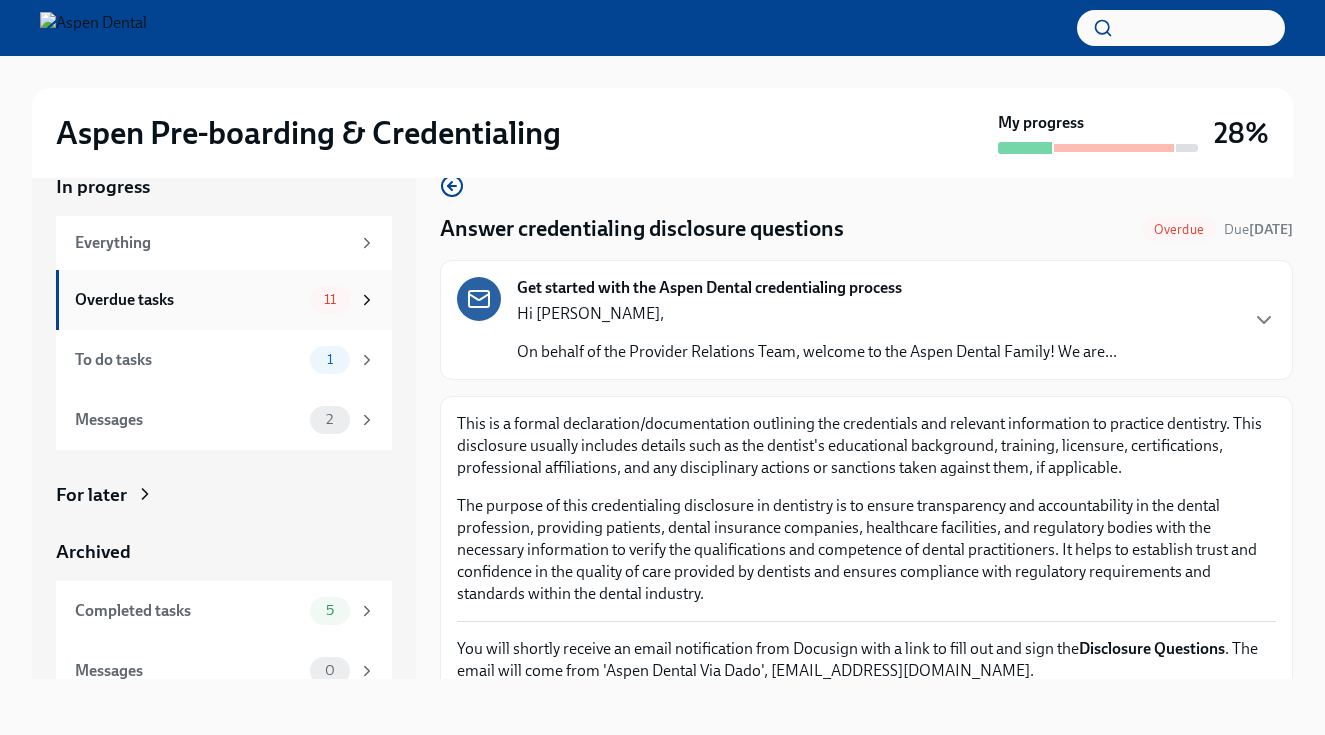 click on "Overdue tasks" at bounding box center [188, 300] 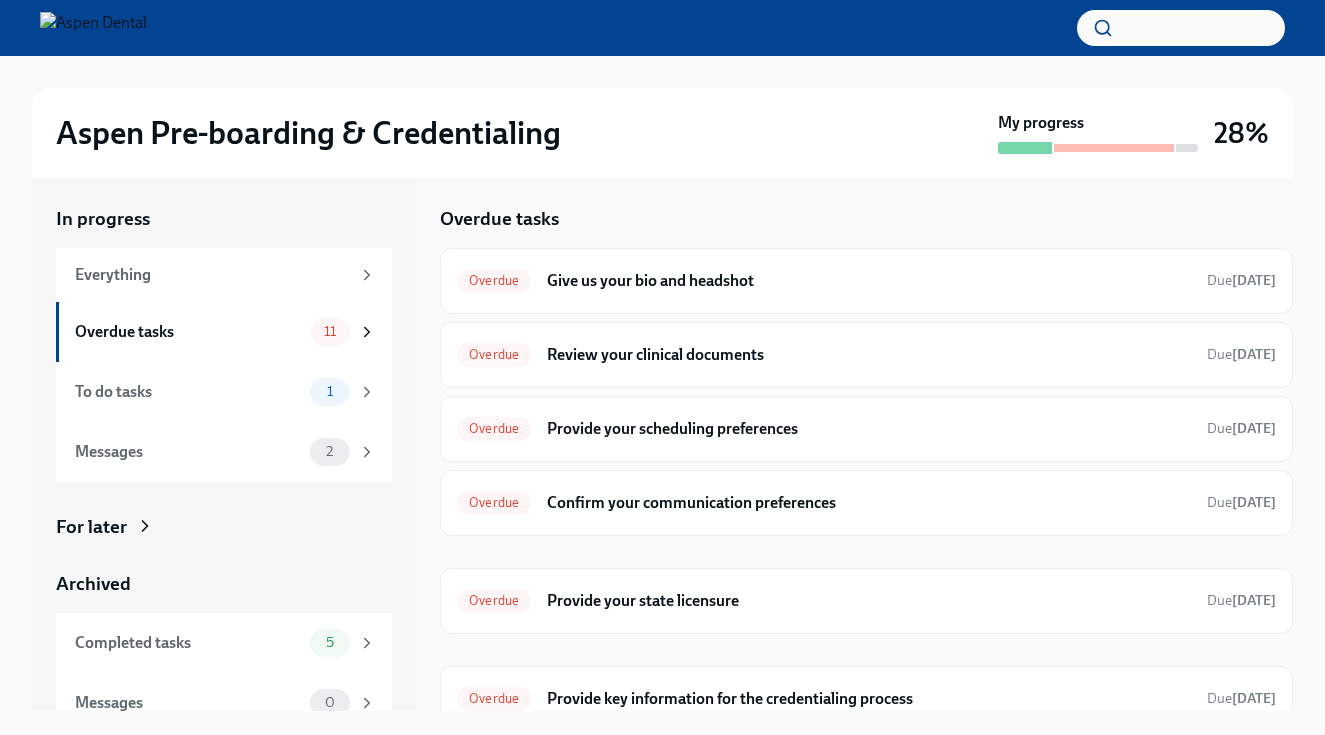scroll, scrollTop: 4, scrollLeft: 0, axis: vertical 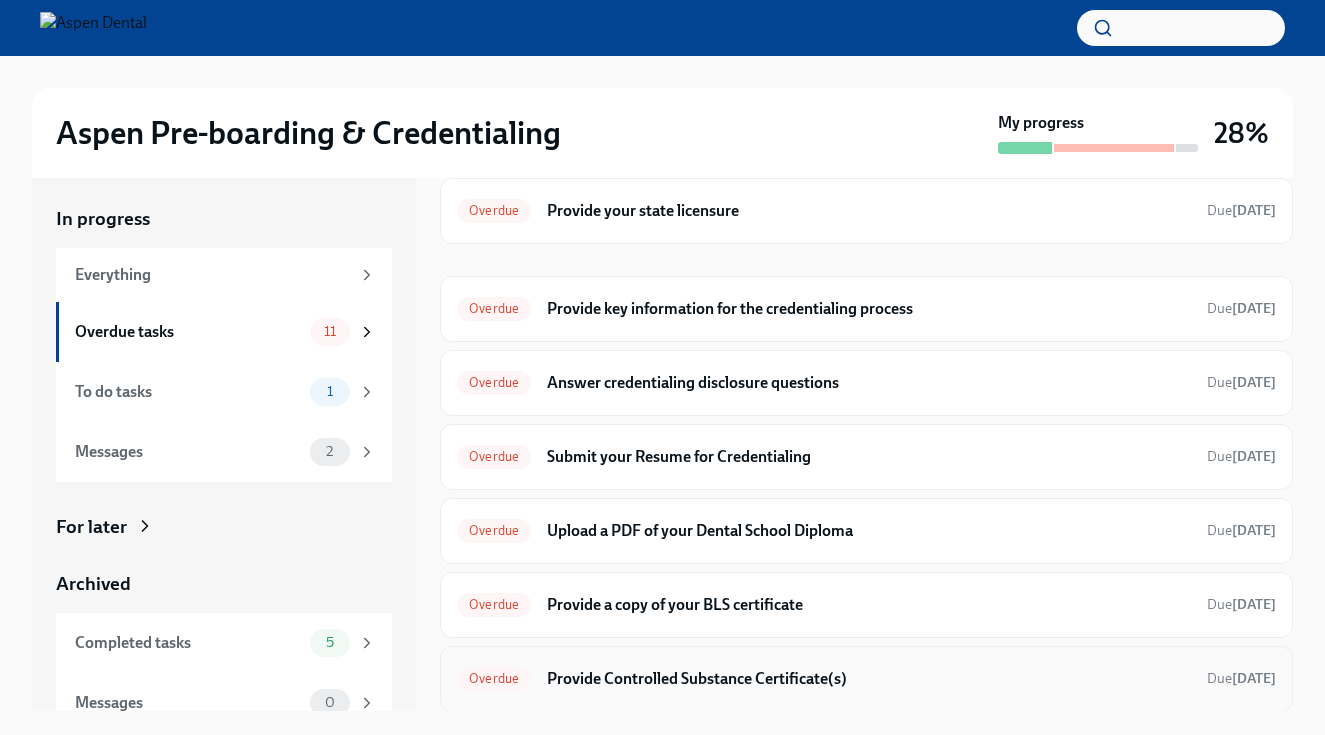 click on "Overdue Provide Controlled Substance Certificate(s) Due  [DATE]" at bounding box center [866, 679] 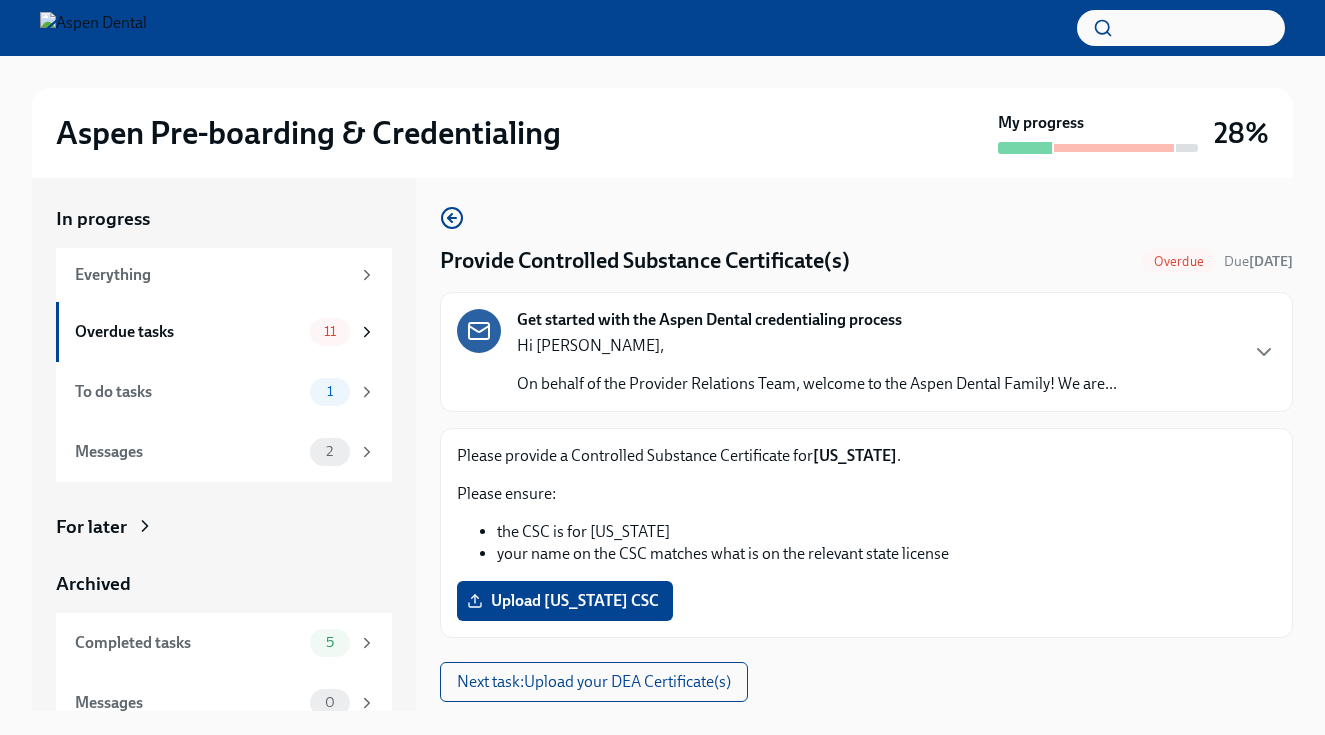 click on "the CSC is for [US_STATE]" at bounding box center [886, 532] 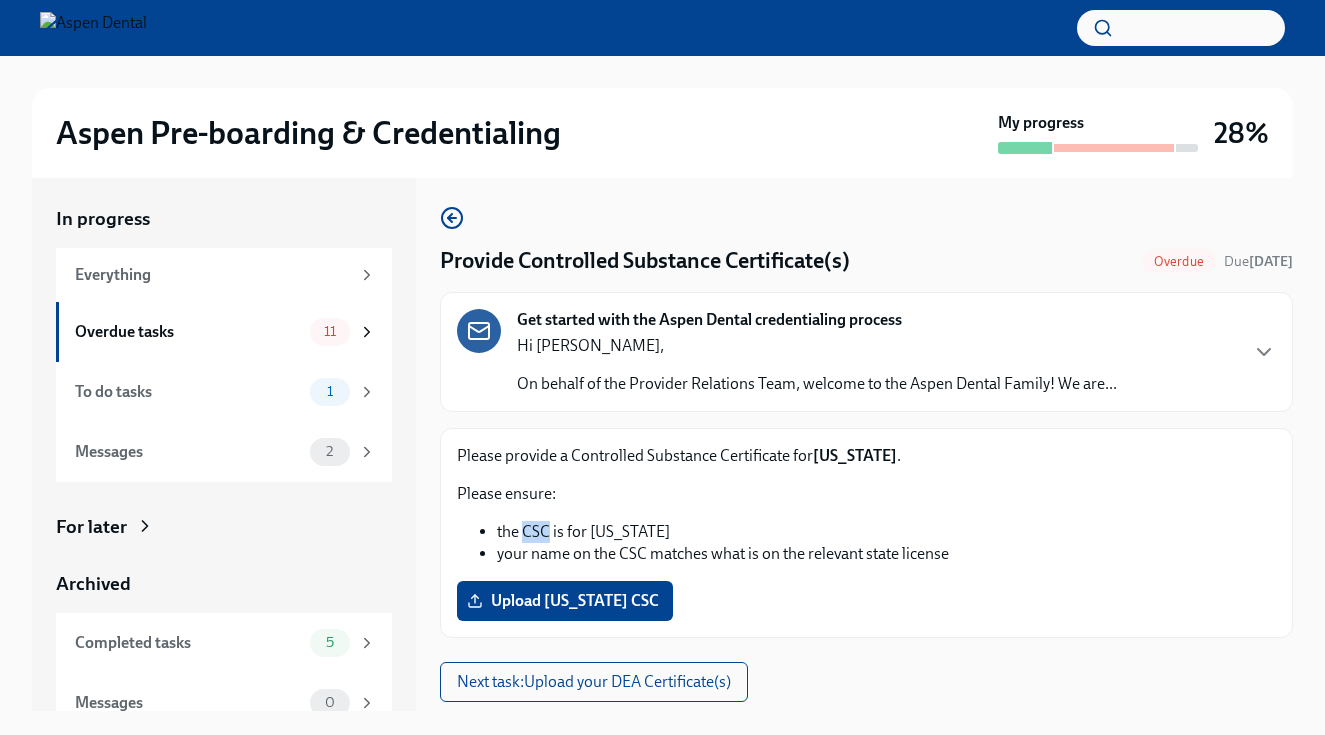 click on "the CSC is for [US_STATE]" at bounding box center [886, 532] 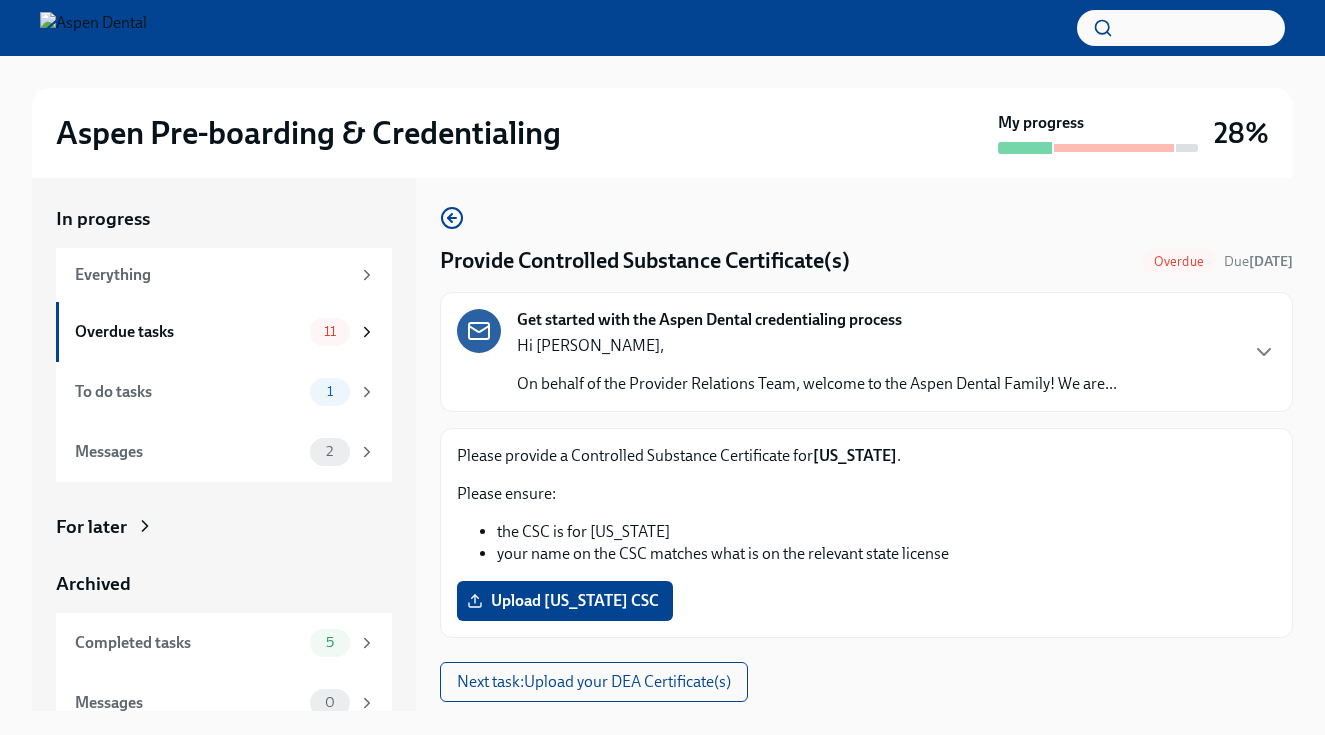 click on "Hi [PERSON_NAME]," at bounding box center [817, 346] 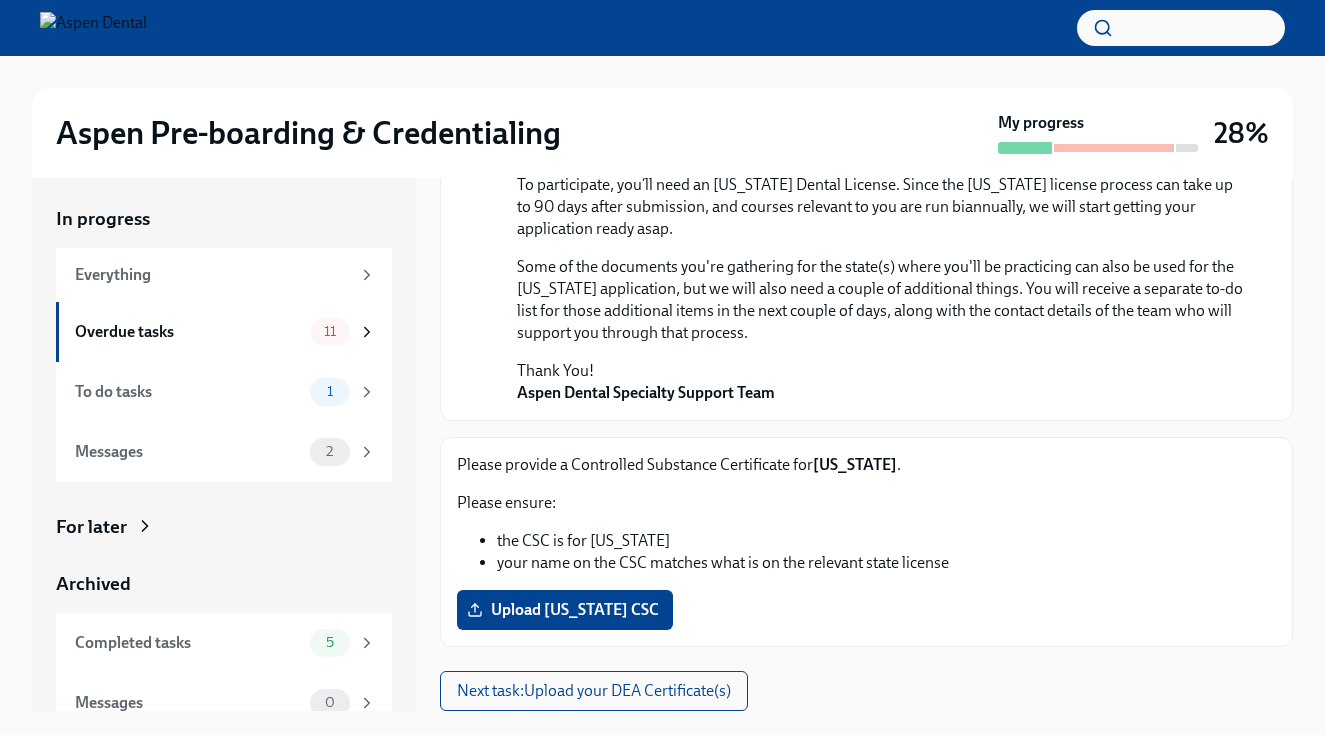 scroll, scrollTop: 752, scrollLeft: 0, axis: vertical 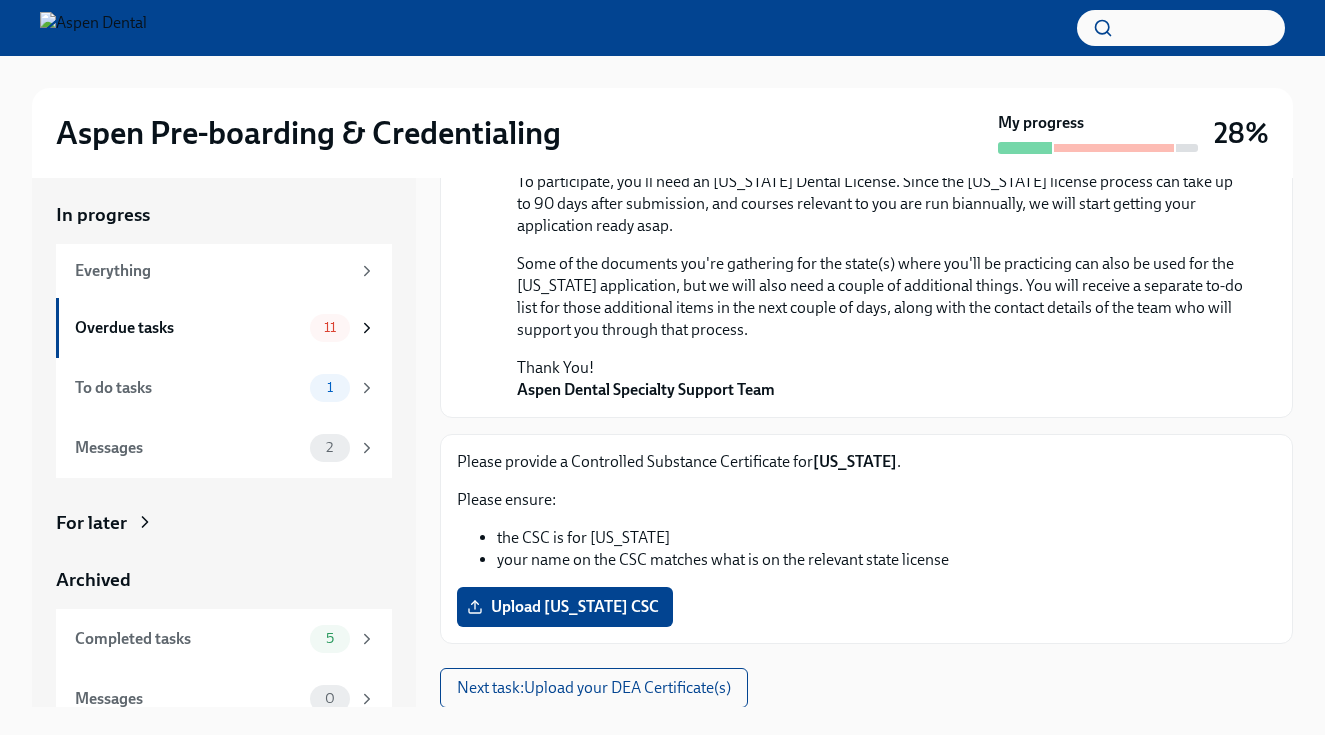 drag, startPoint x: 911, startPoint y: 461, endPoint x: 570, endPoint y: 467, distance: 341.0528 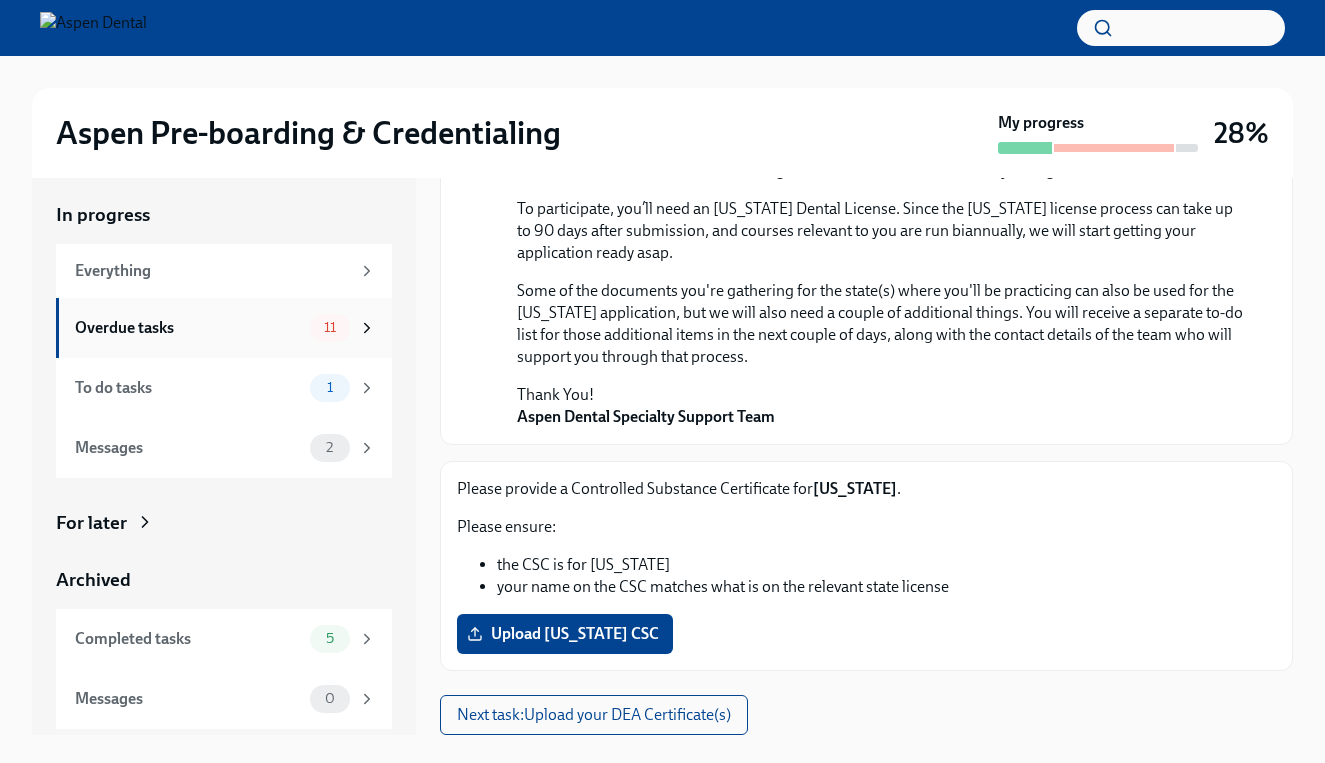 click on "Overdue tasks" at bounding box center (188, 328) 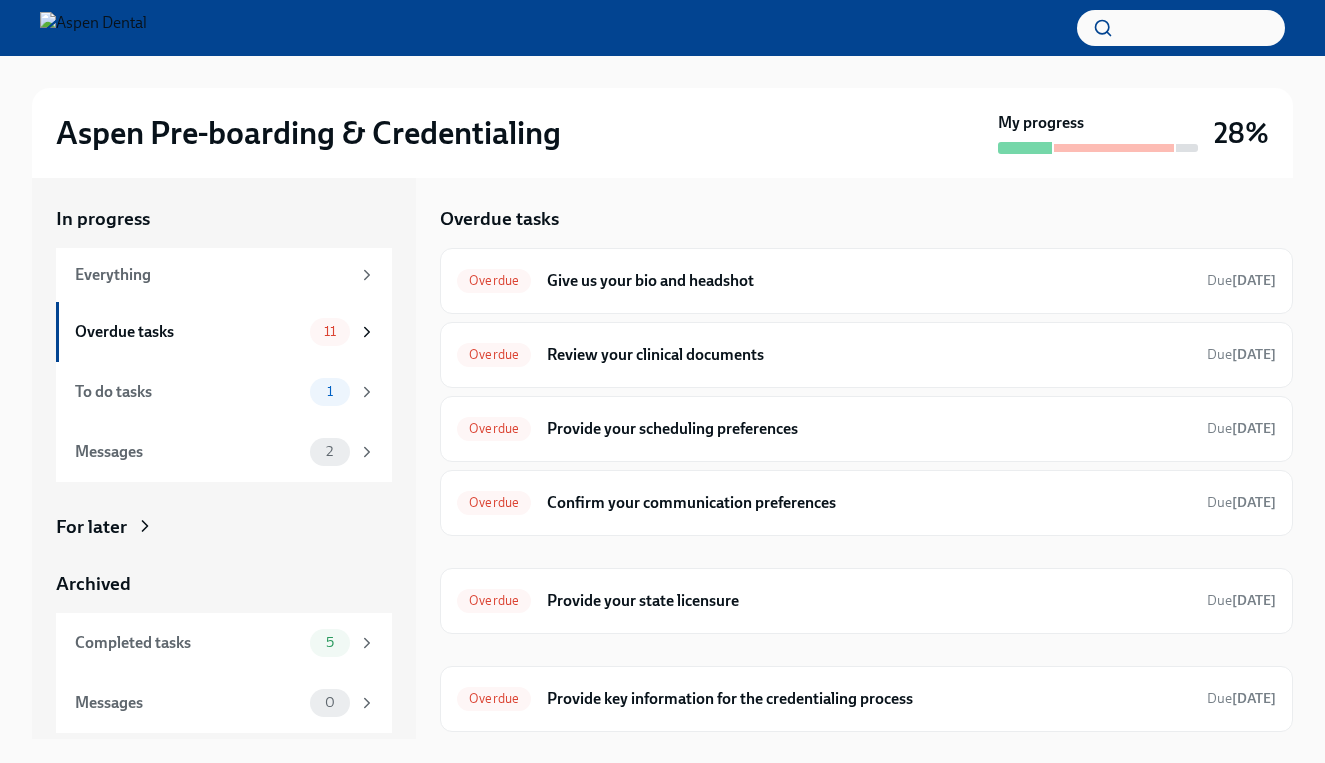 scroll, scrollTop: 4, scrollLeft: 0, axis: vertical 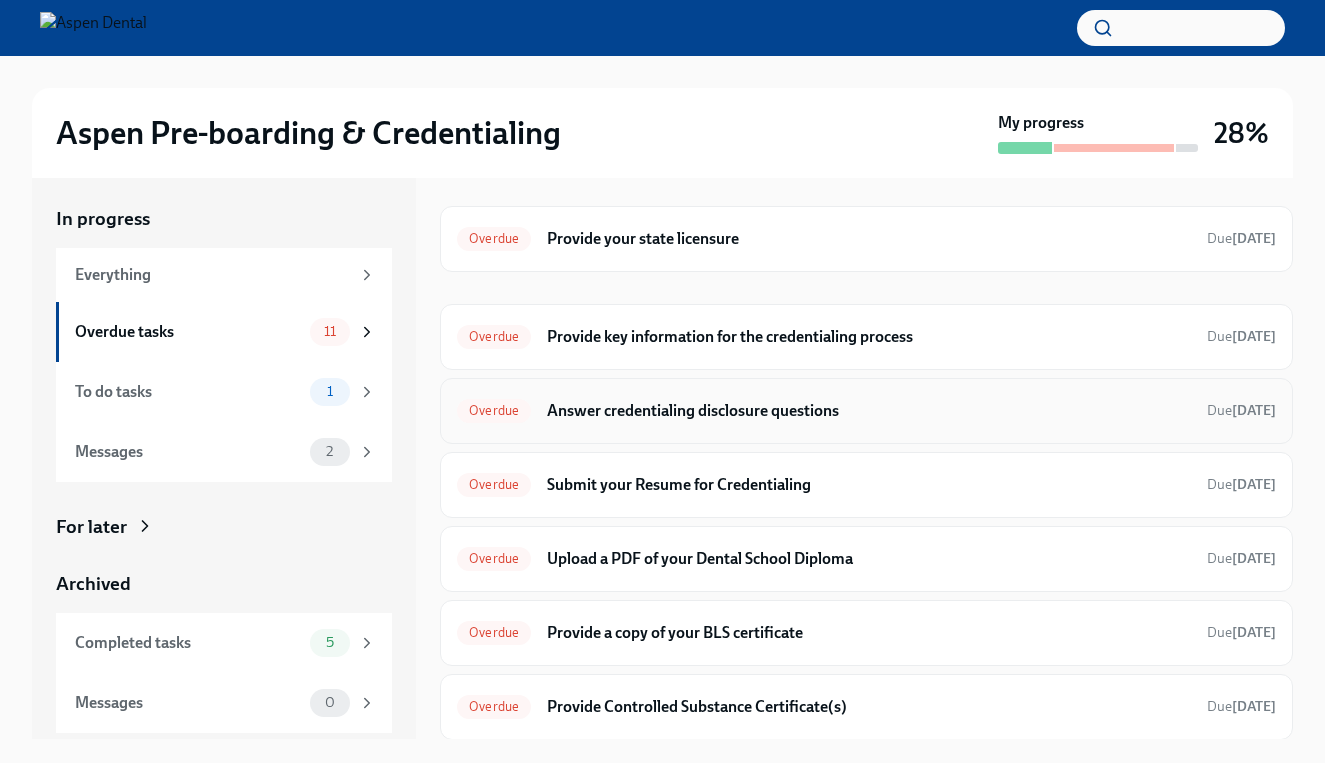 click on "Answer credentialing disclosure questions" at bounding box center (869, 411) 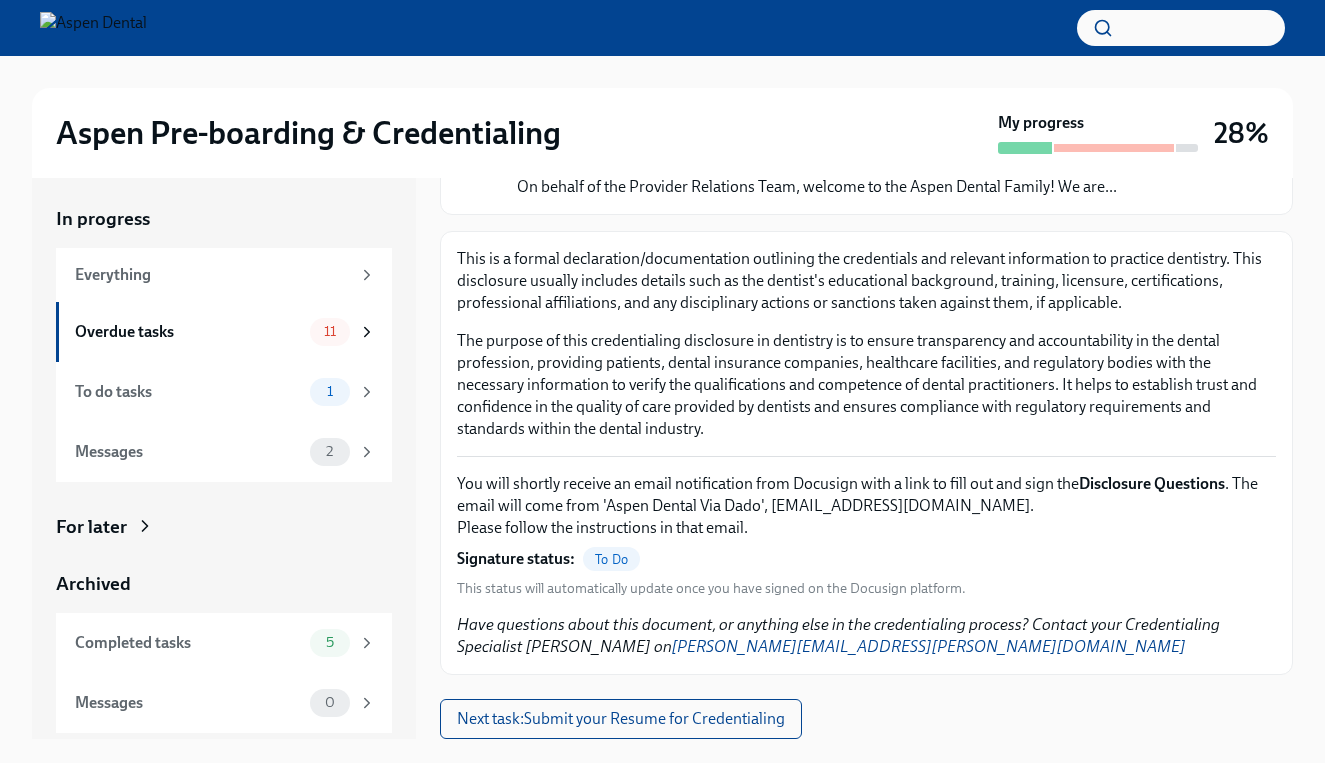 scroll, scrollTop: 197, scrollLeft: 0, axis: vertical 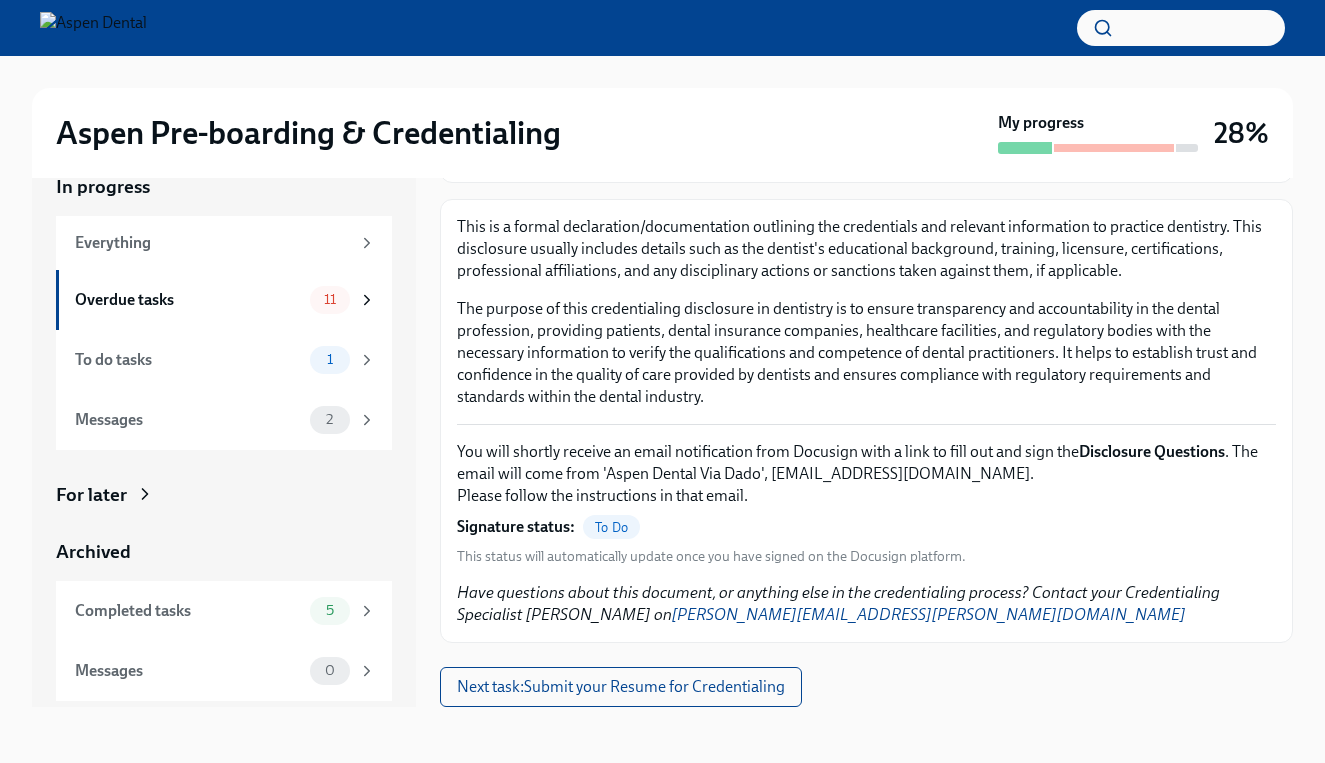 click on "To Do" at bounding box center (611, 527) 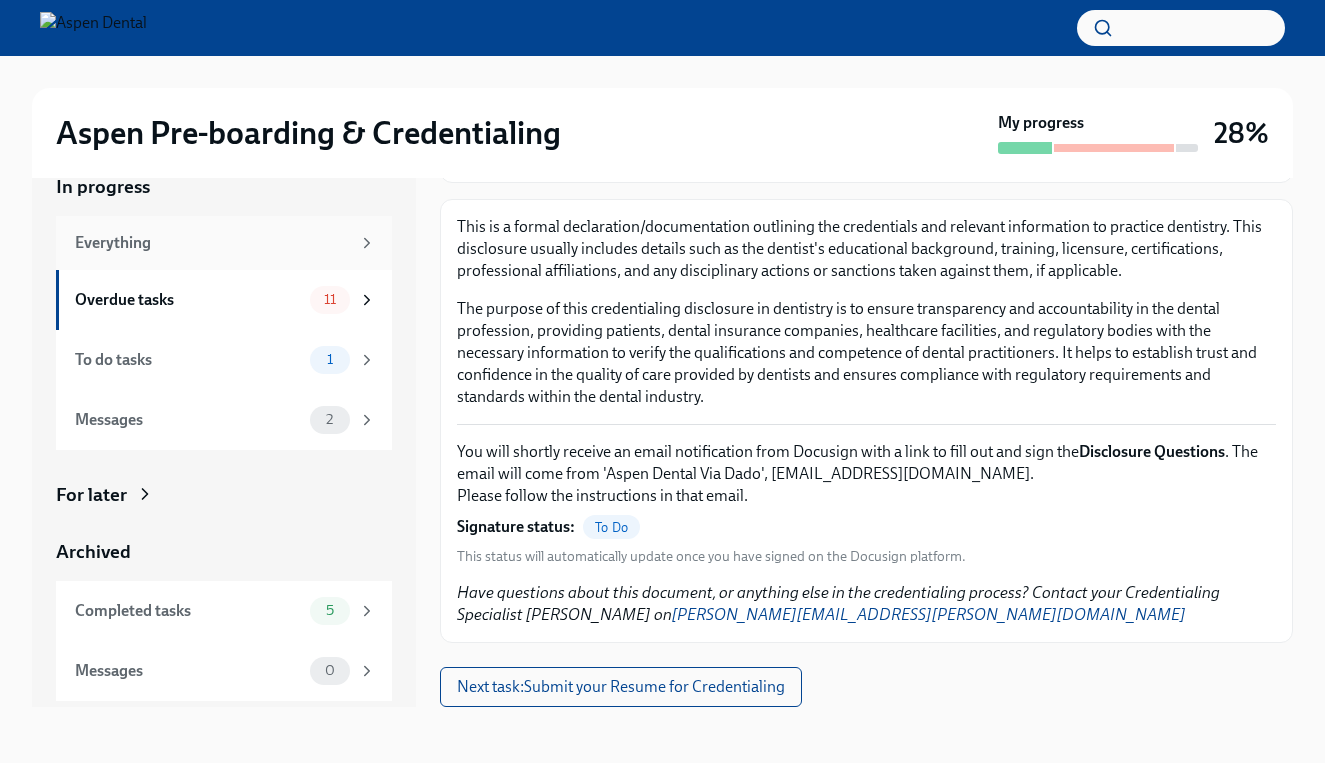 click on "Everything" at bounding box center [212, 243] 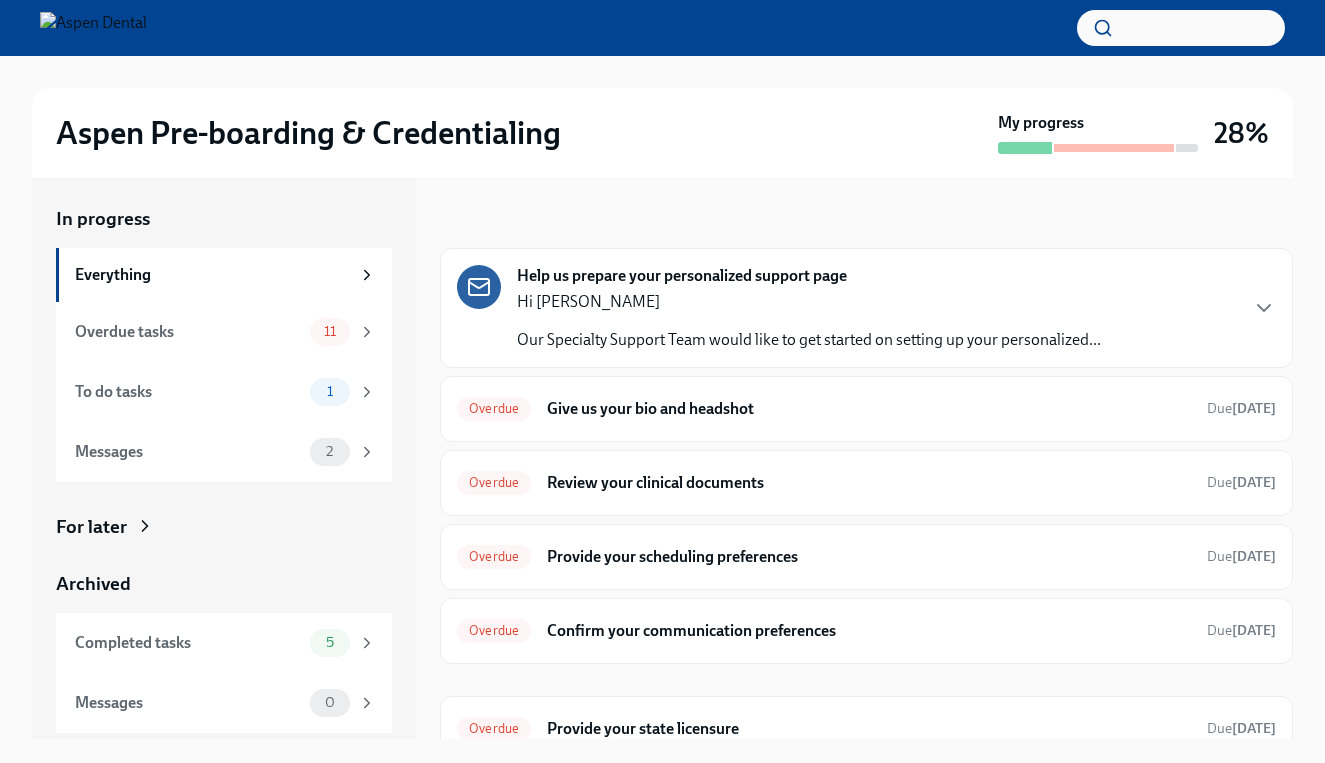 scroll, scrollTop: 4, scrollLeft: 0, axis: vertical 